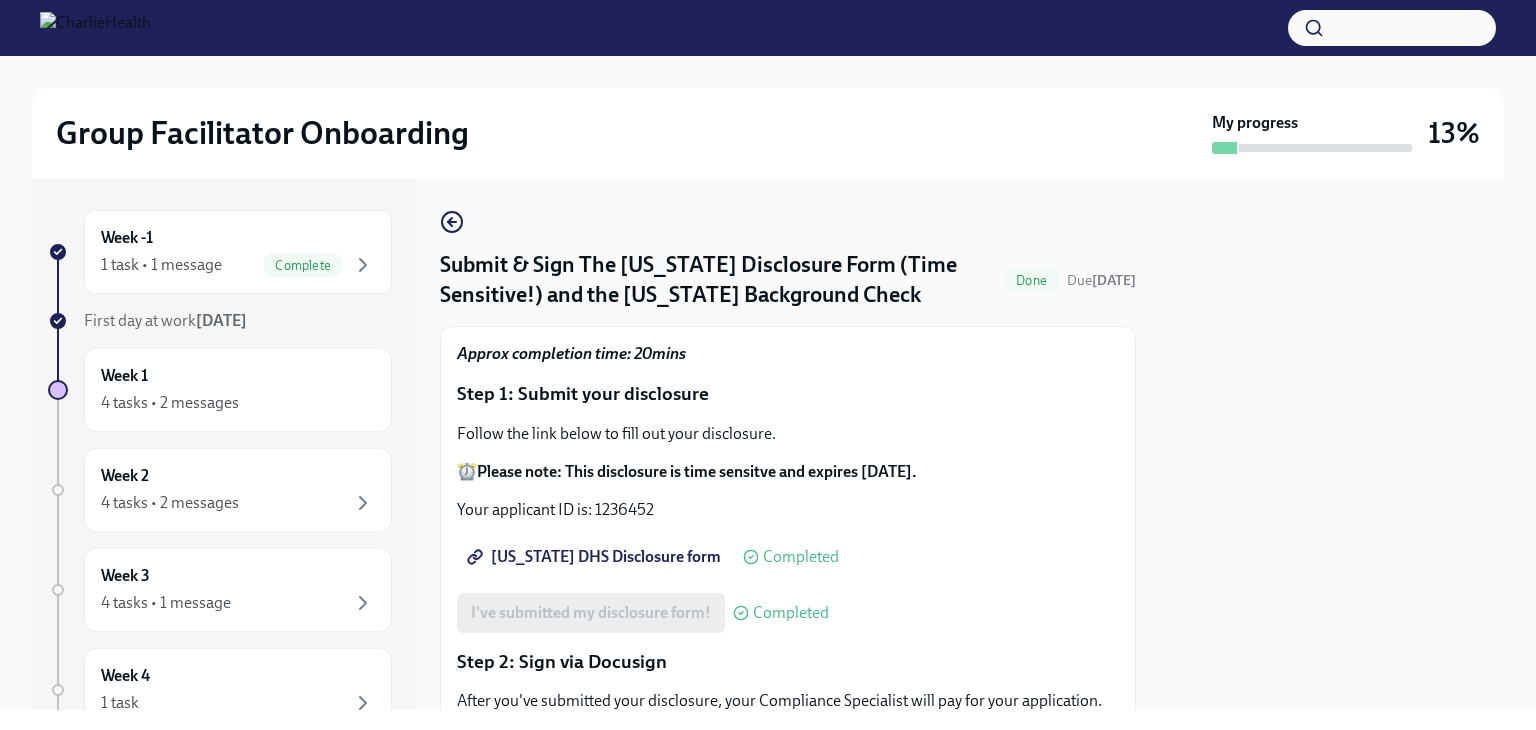 scroll, scrollTop: 0, scrollLeft: 0, axis: both 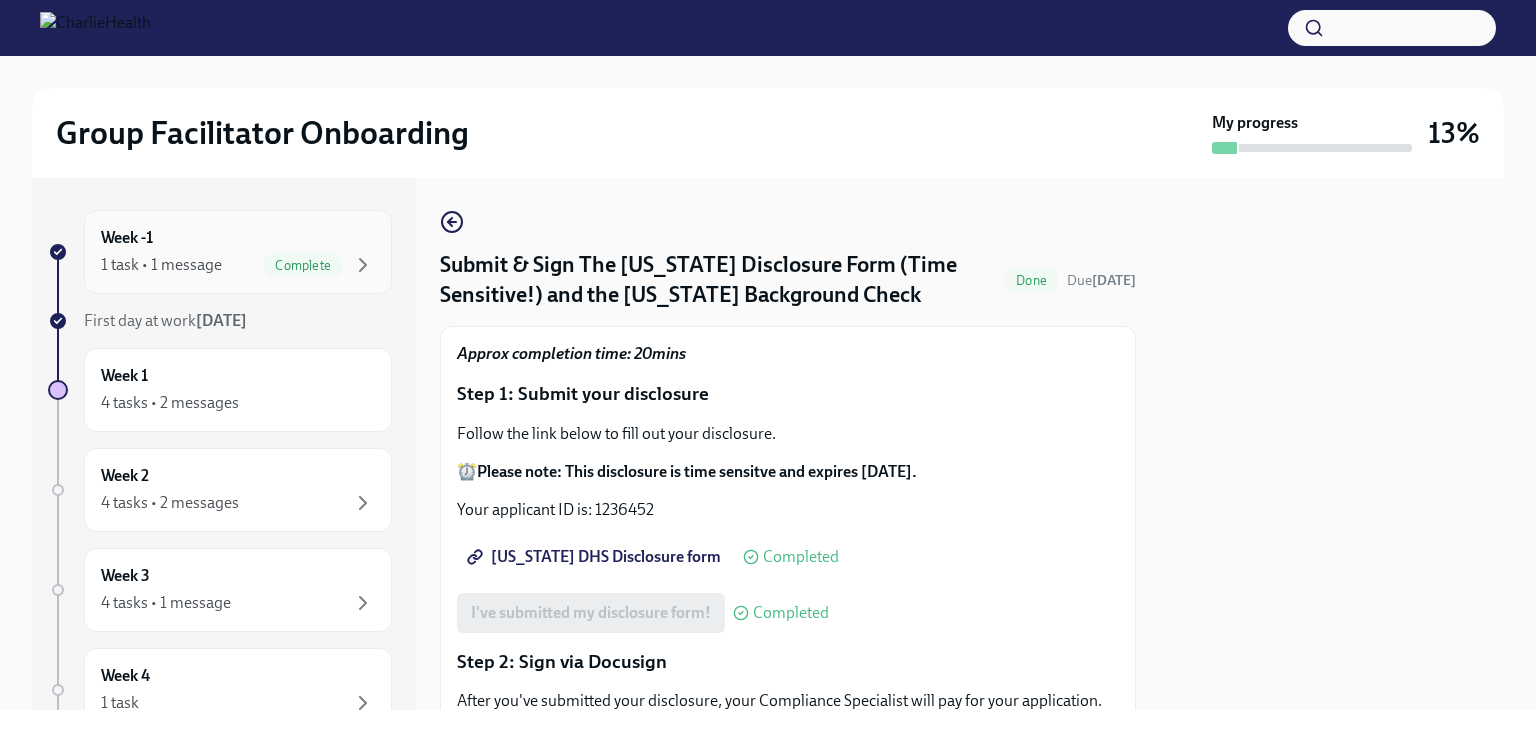 click on "1 task • 1 message" at bounding box center [161, 265] 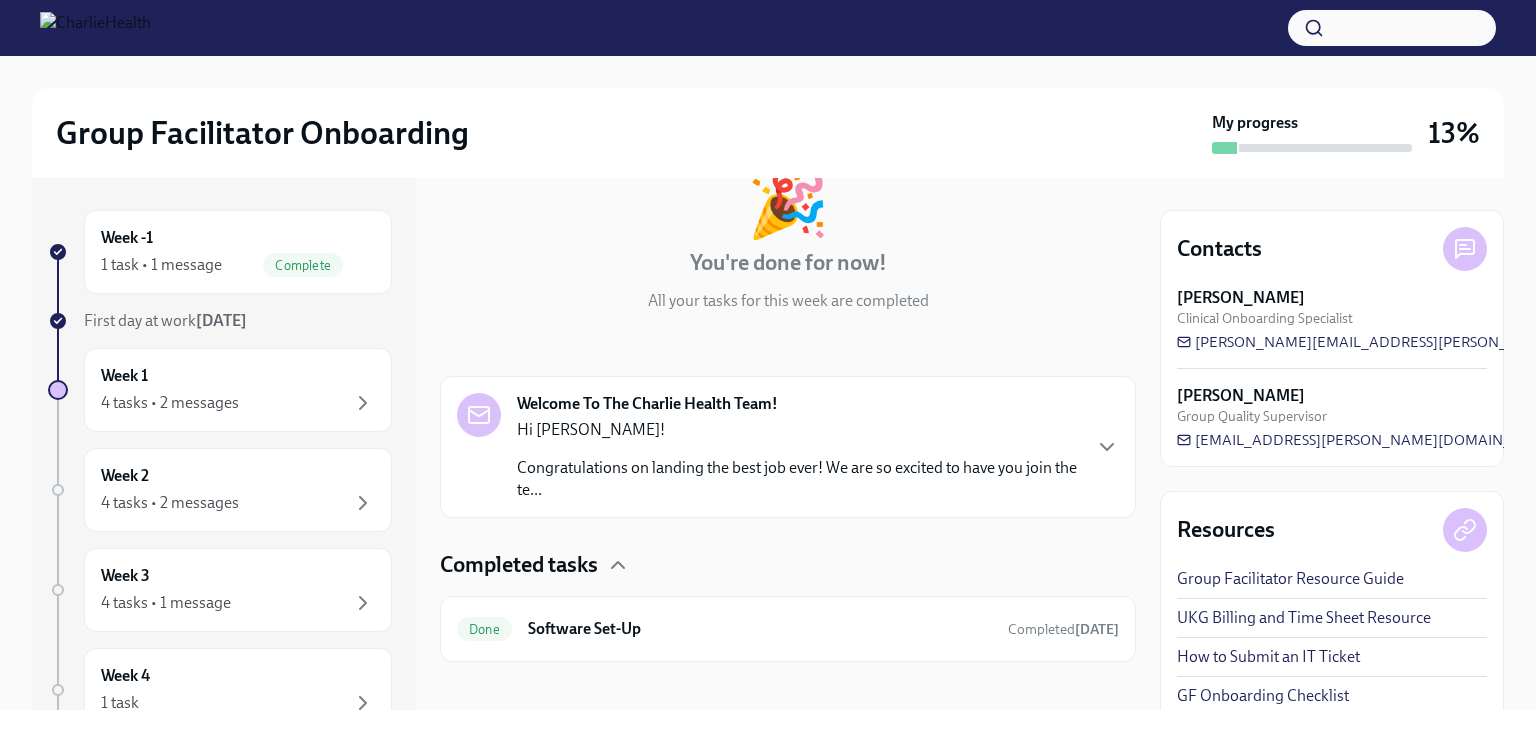 scroll, scrollTop: 147, scrollLeft: 0, axis: vertical 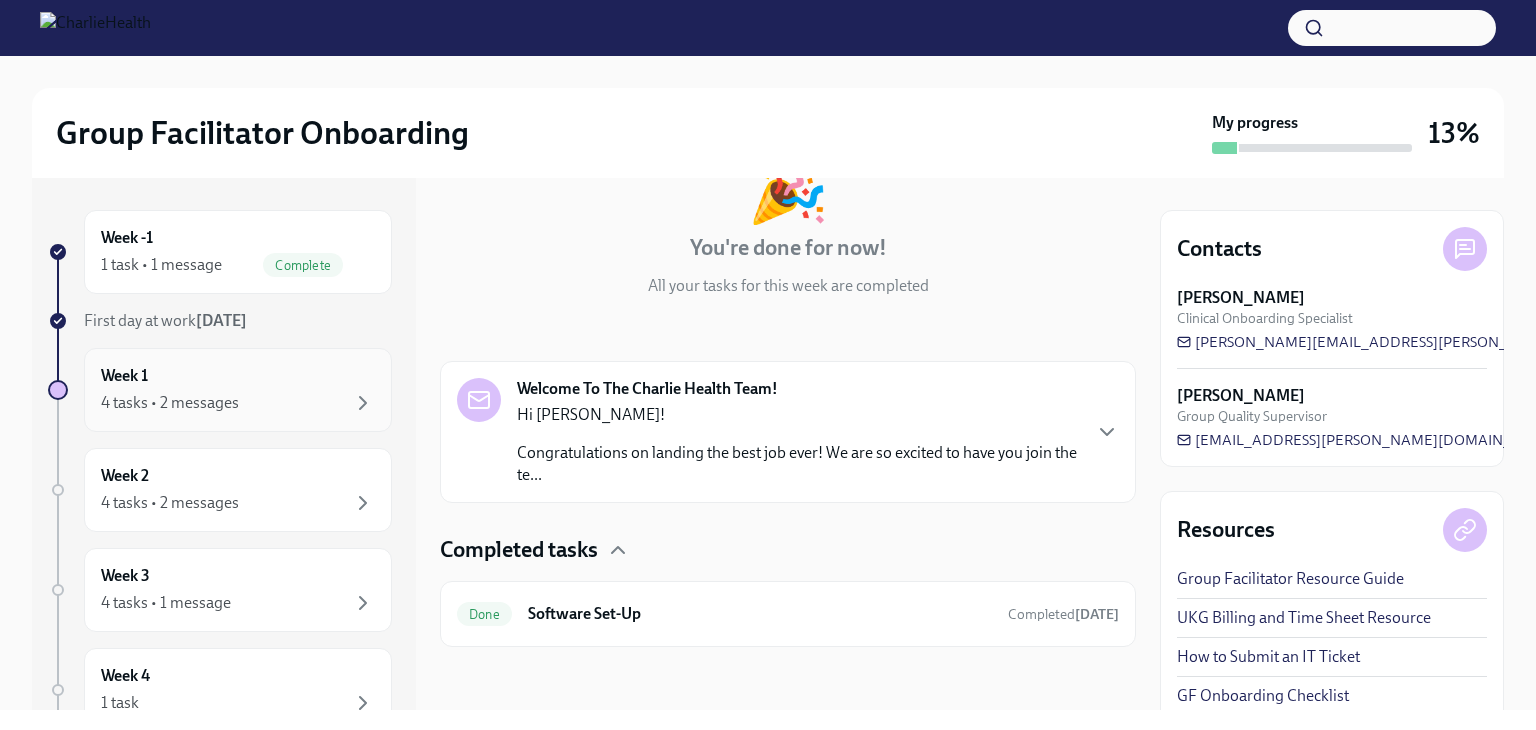 click on "4 tasks • 2 messages" at bounding box center [170, 403] 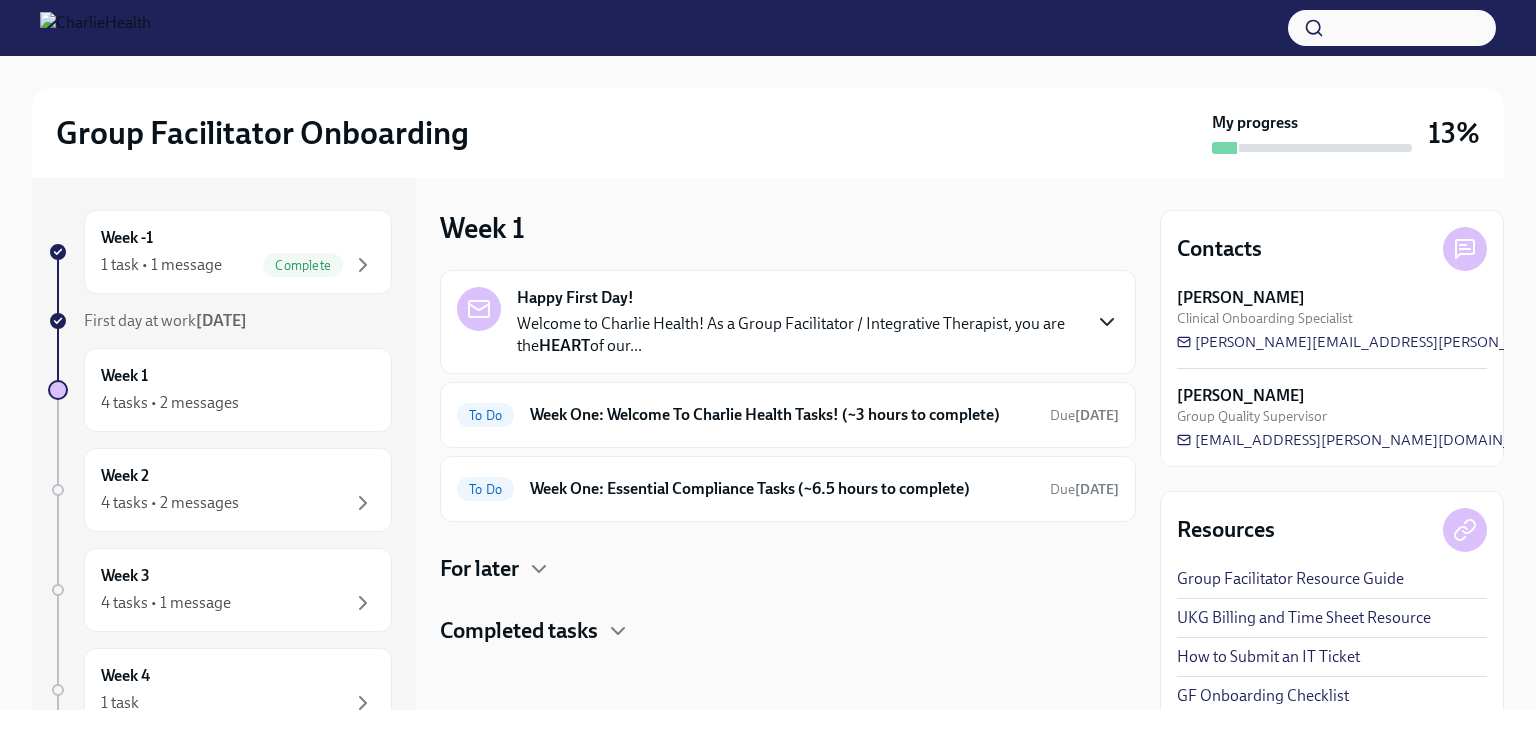 click 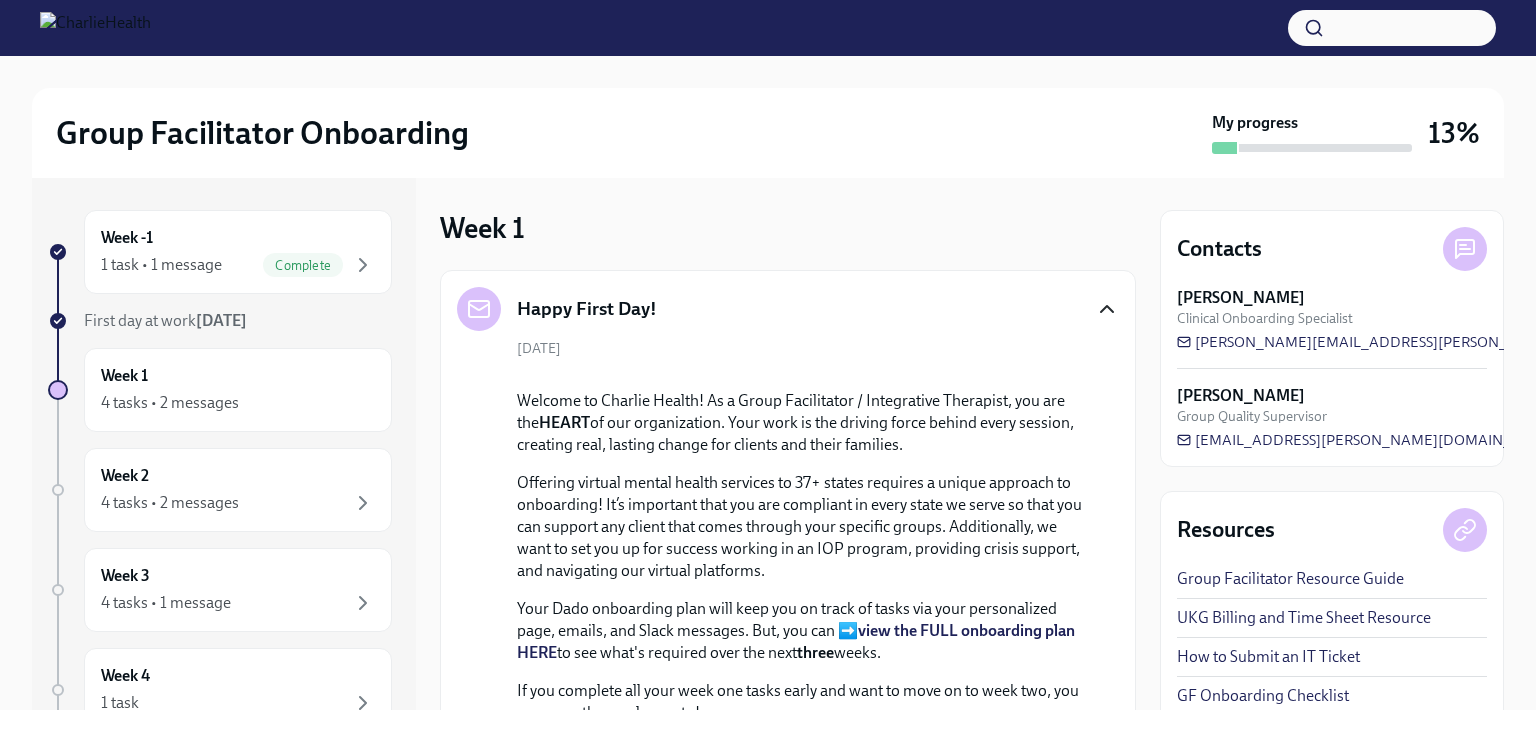 click 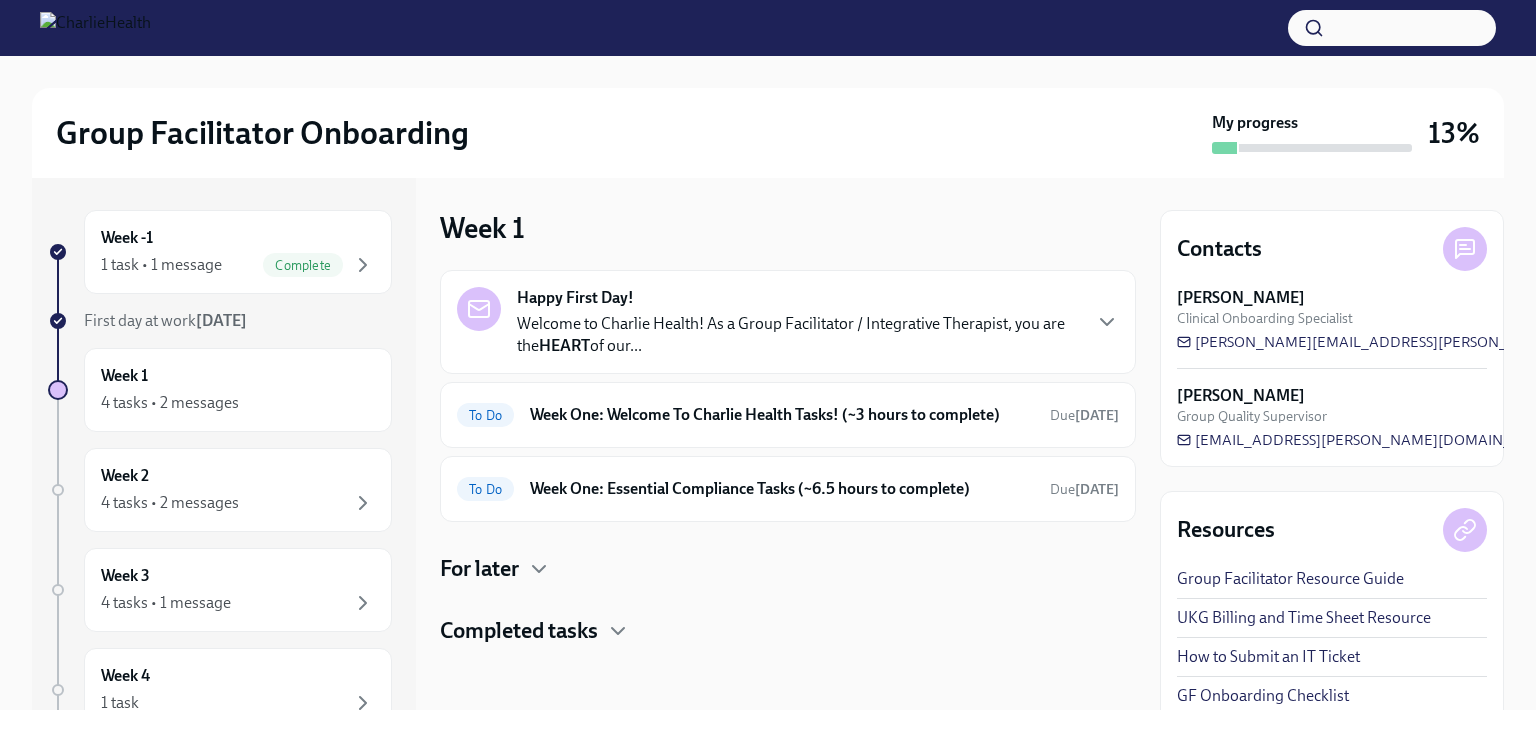 click 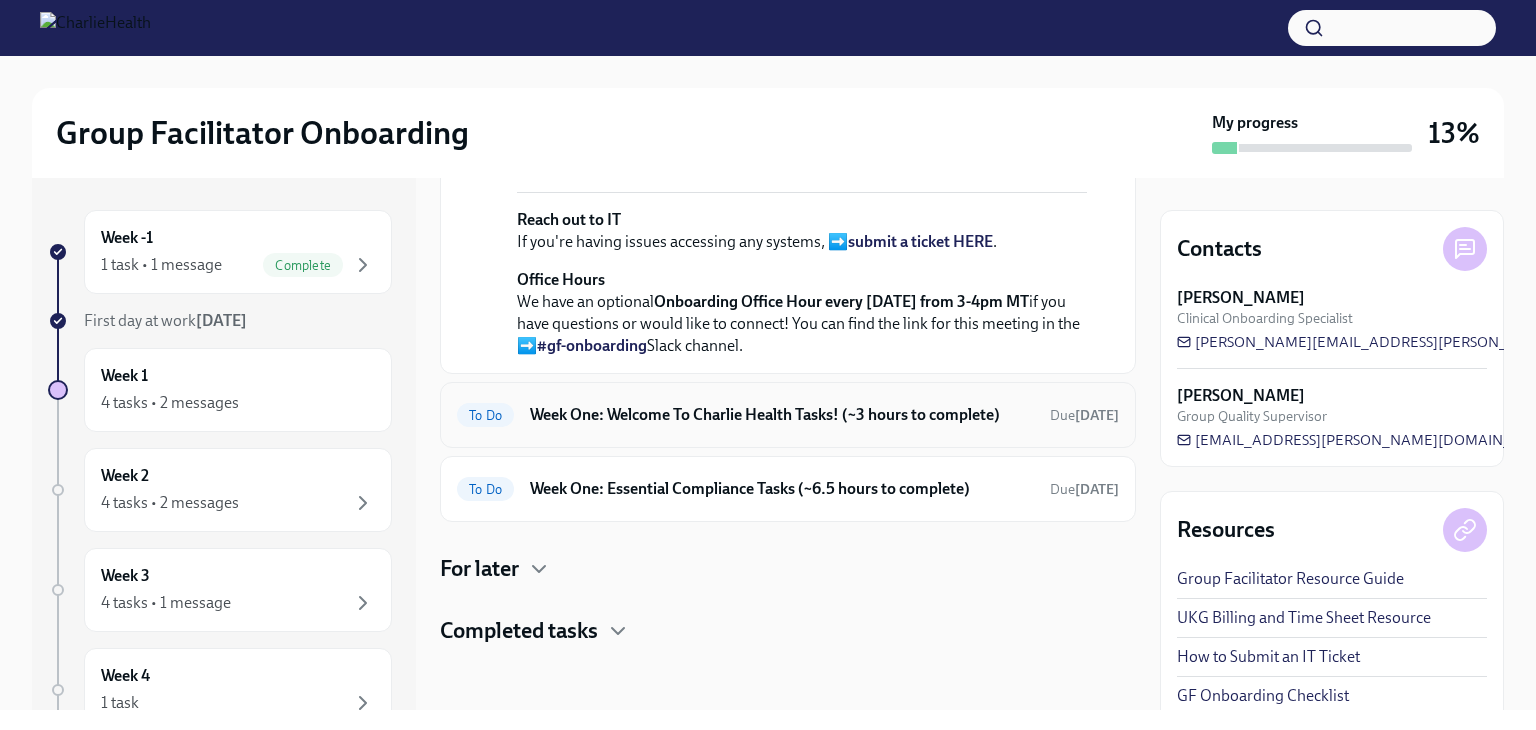 scroll, scrollTop: 800, scrollLeft: 0, axis: vertical 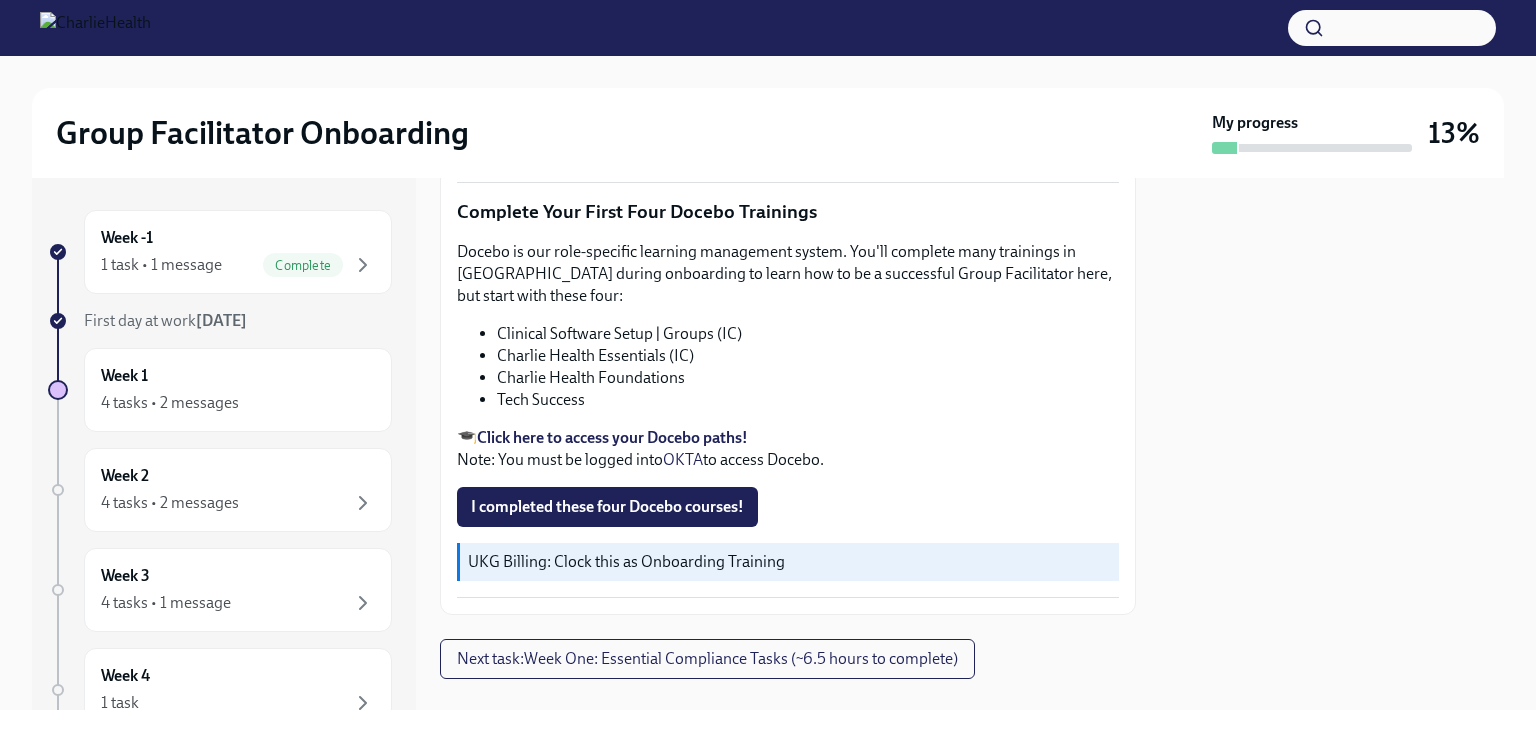click on "Click here to access your Docebo paths!" at bounding box center [612, 437] 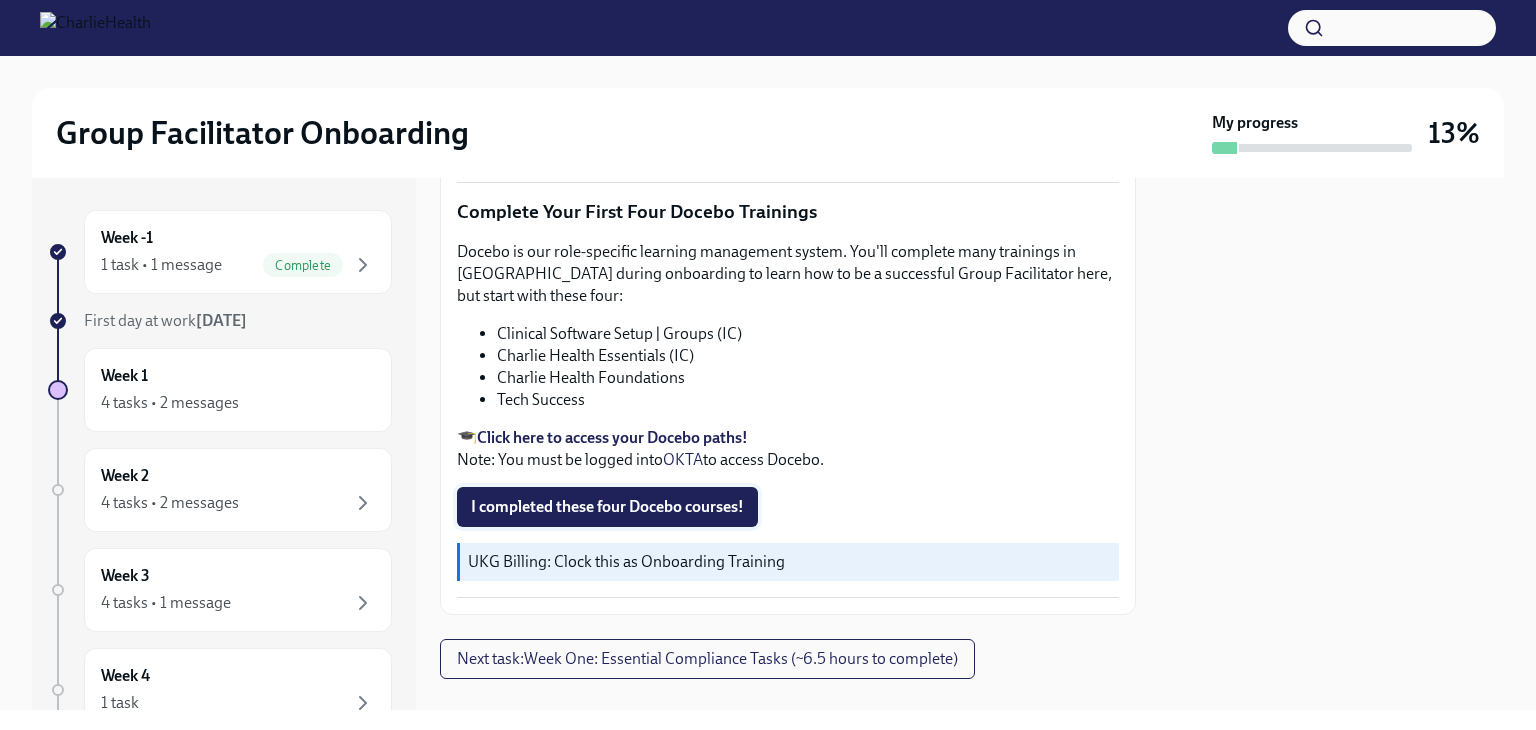 click on "I completed these four Docebo courses!" at bounding box center (607, 507) 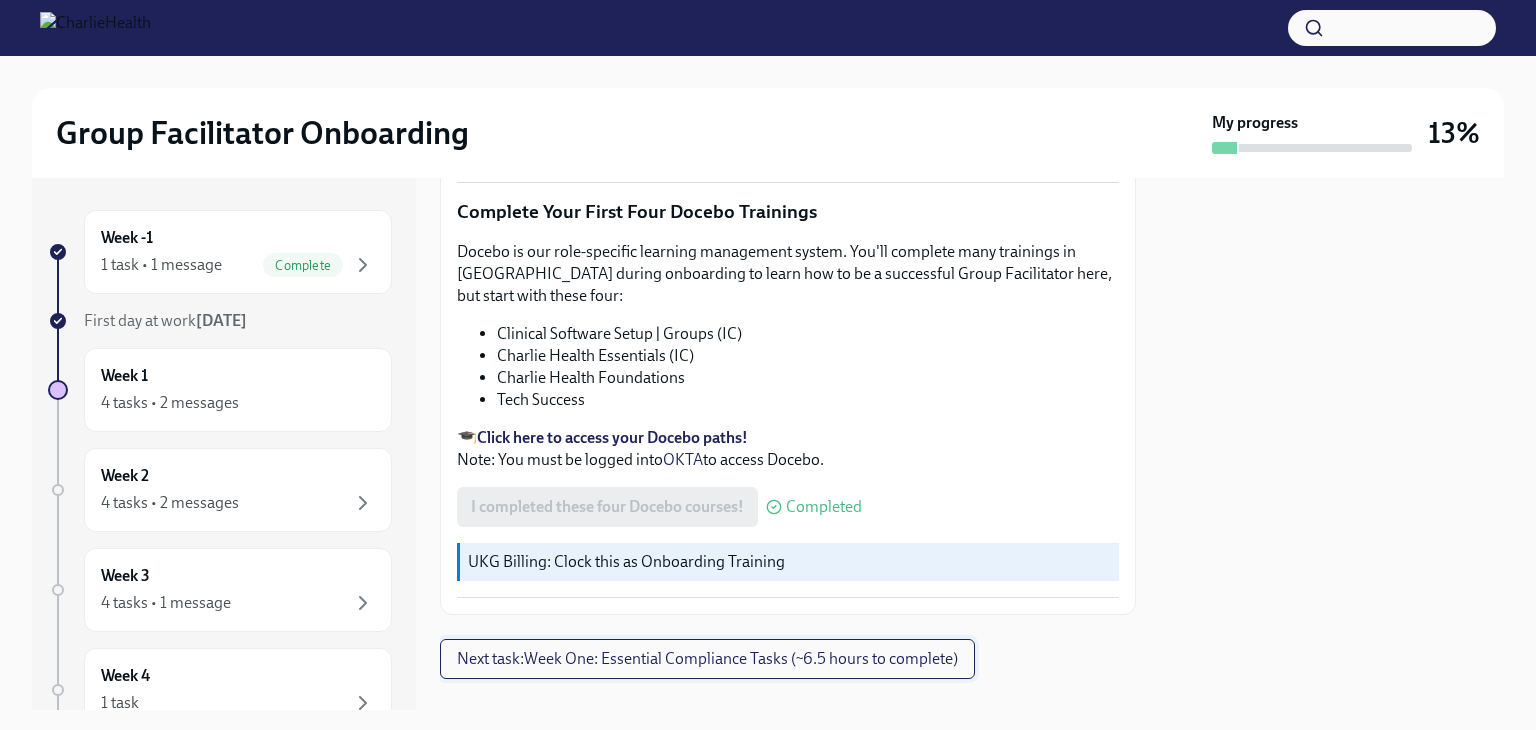 click on "Next task :  Week One: Essential Compliance Tasks (~6.5 hours to complete)" at bounding box center (707, 659) 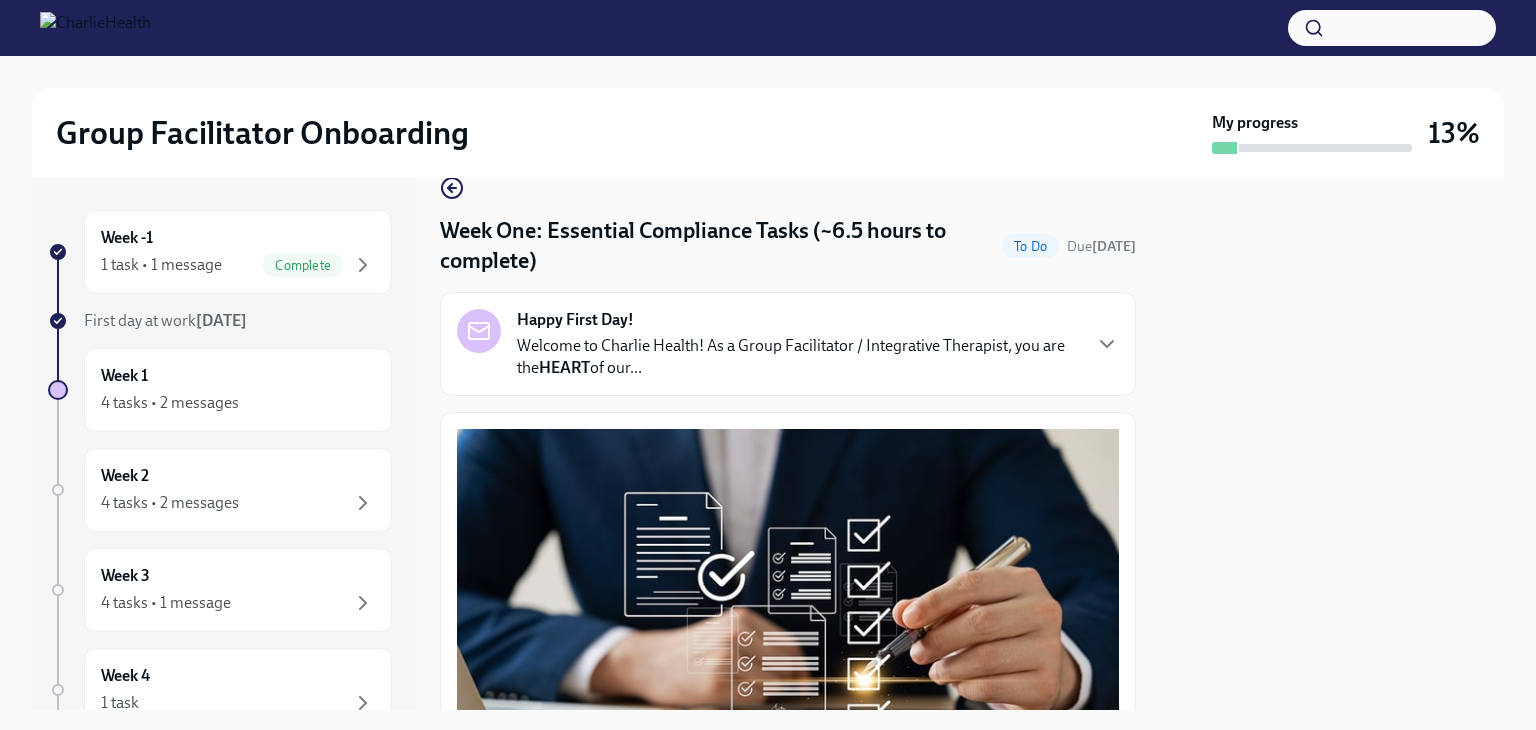 scroll, scrollTop: 0, scrollLeft: 0, axis: both 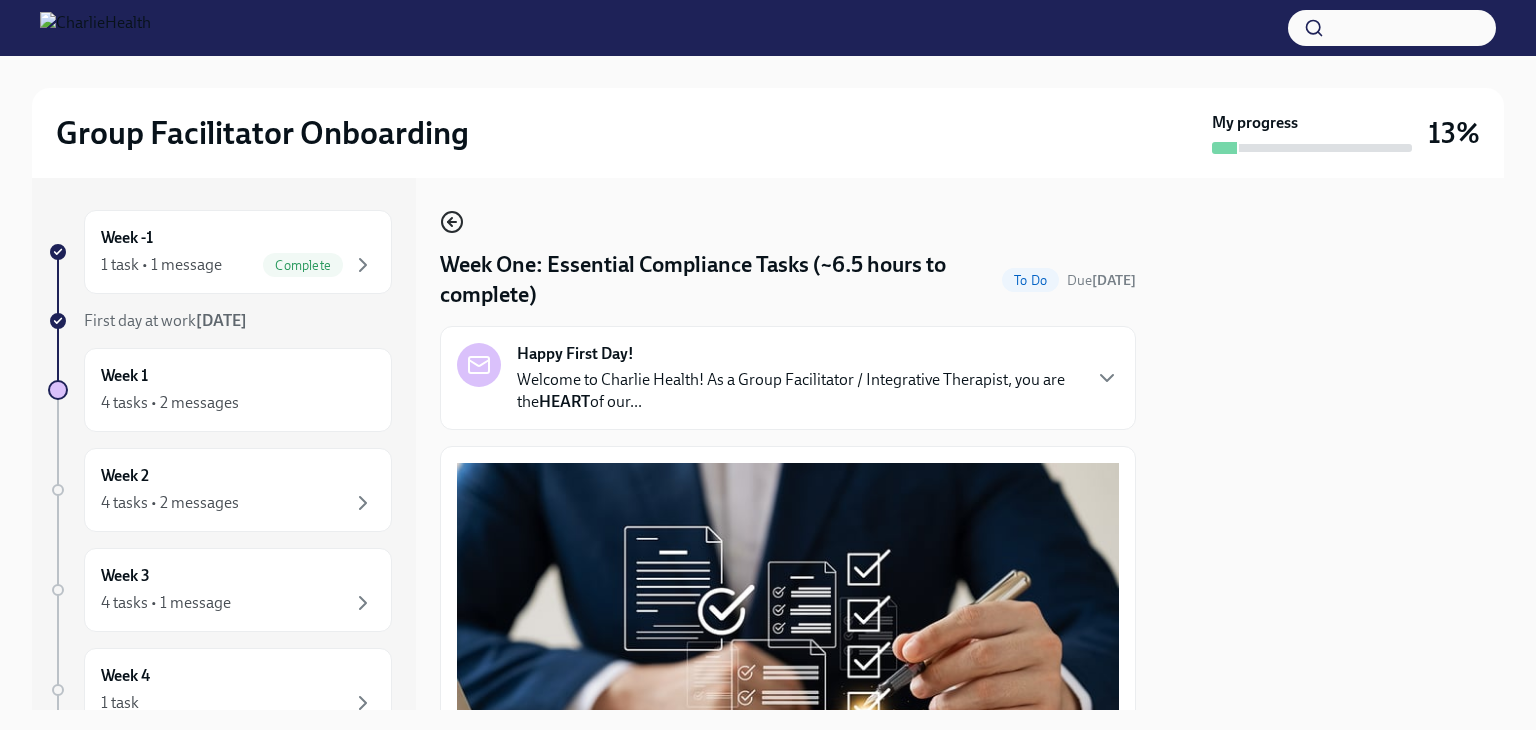 click 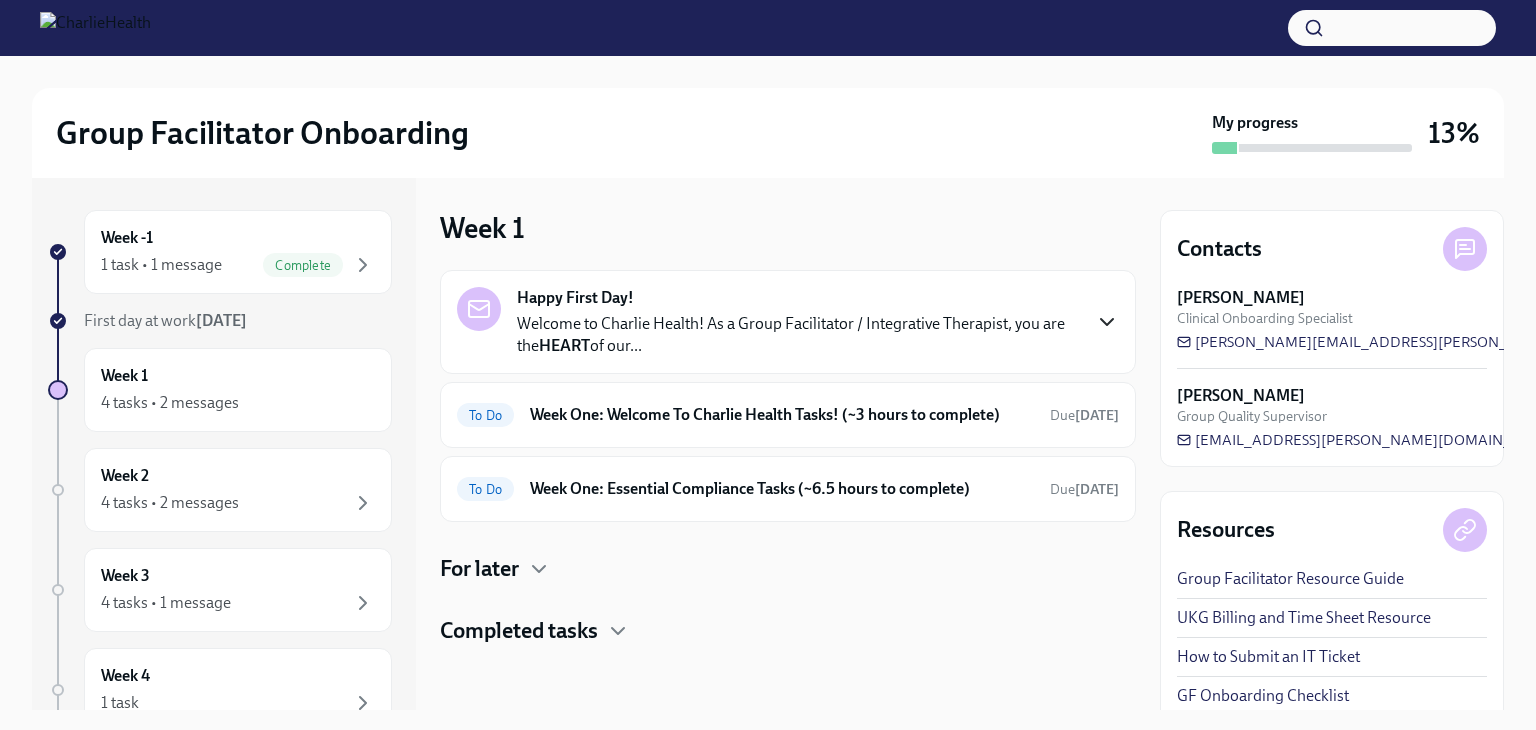 click 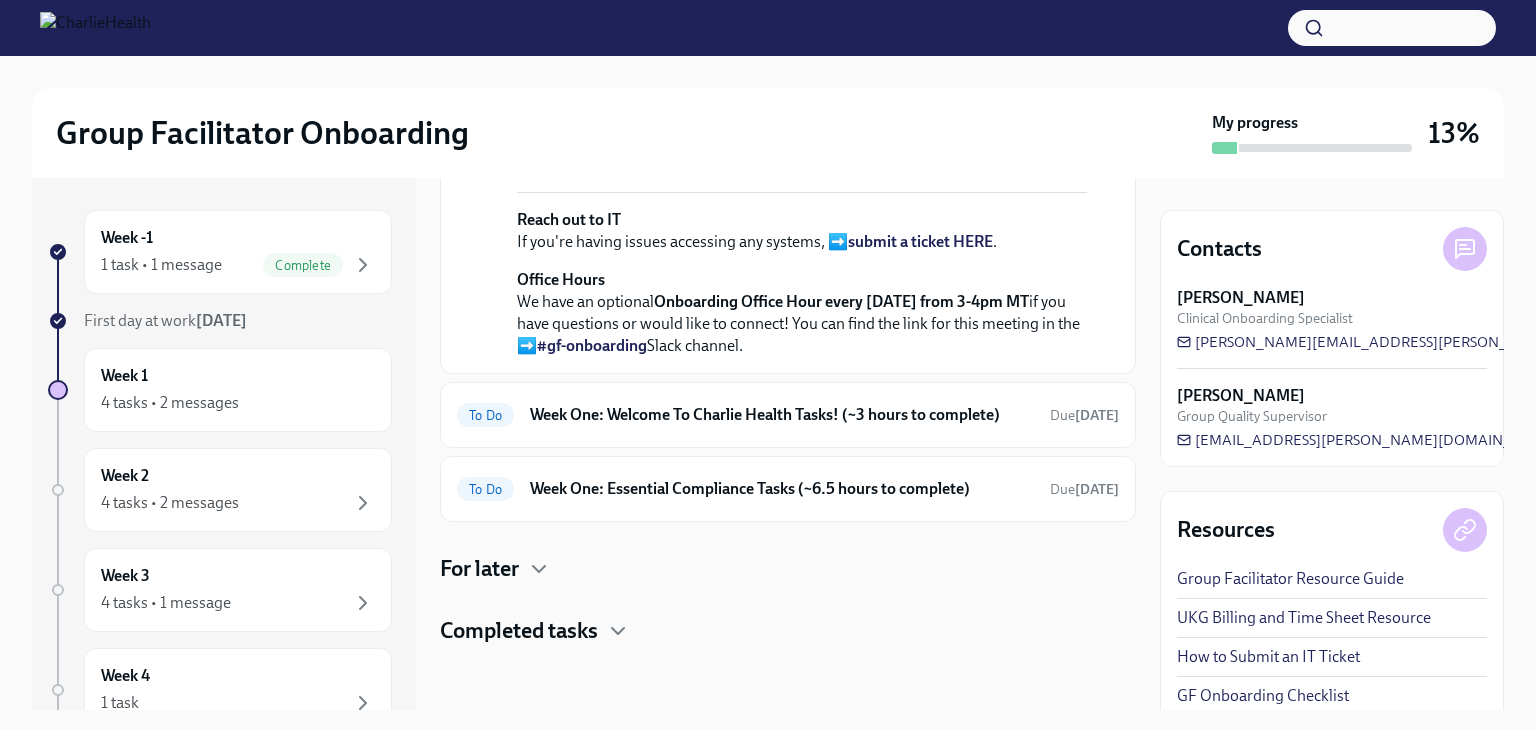 scroll, scrollTop: 840, scrollLeft: 0, axis: vertical 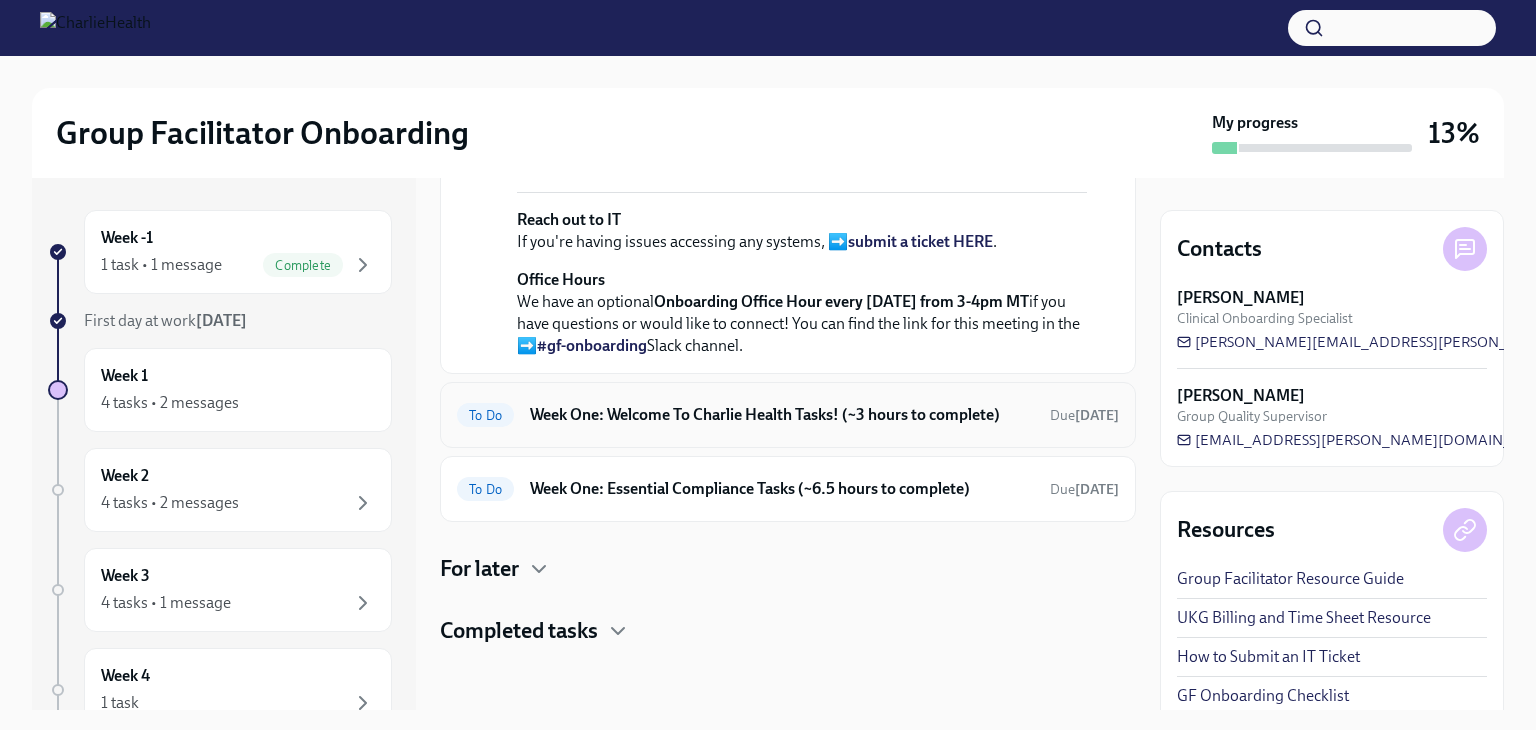 click on "Week One: Welcome To Charlie Health Tasks! (~3 hours to complete)" at bounding box center (782, 415) 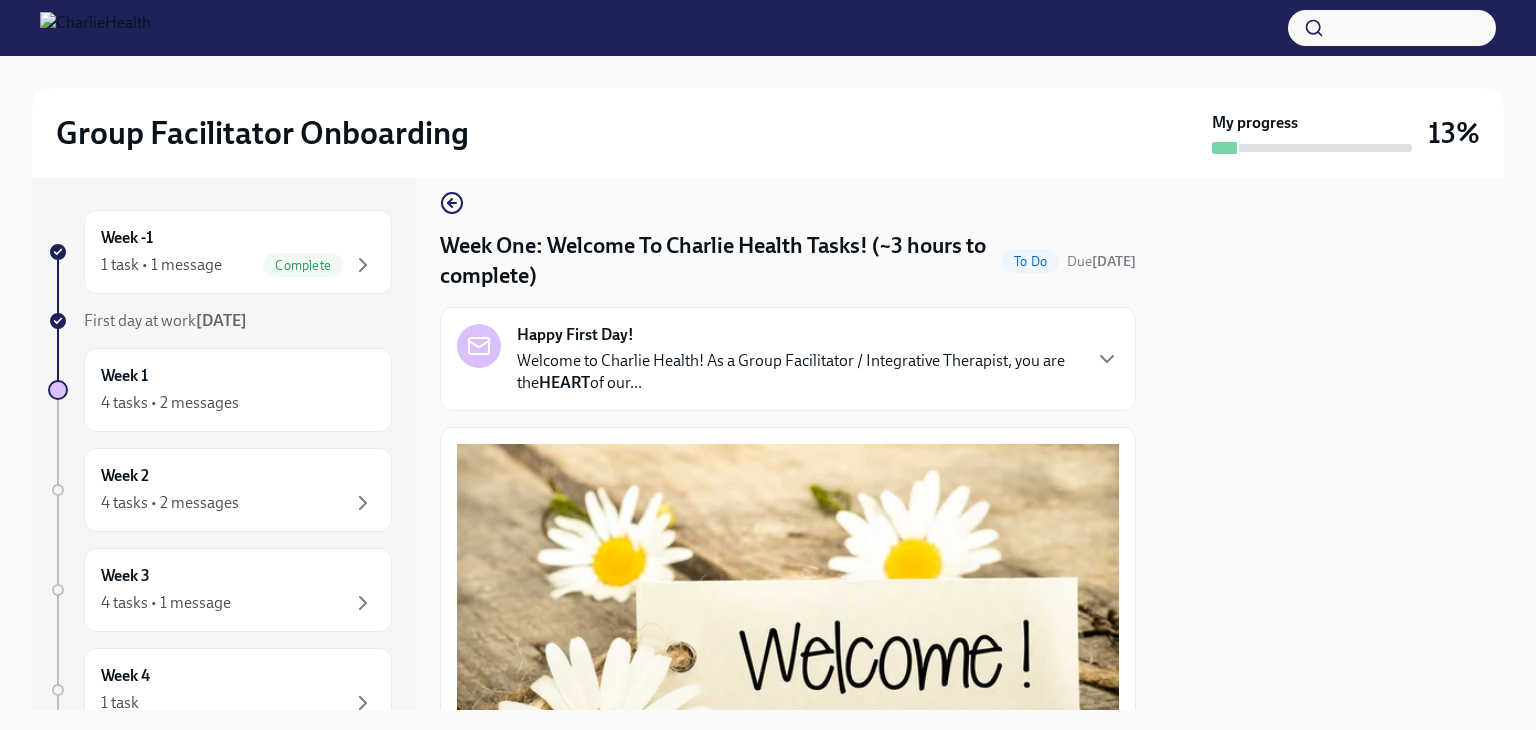 scroll, scrollTop: 0, scrollLeft: 0, axis: both 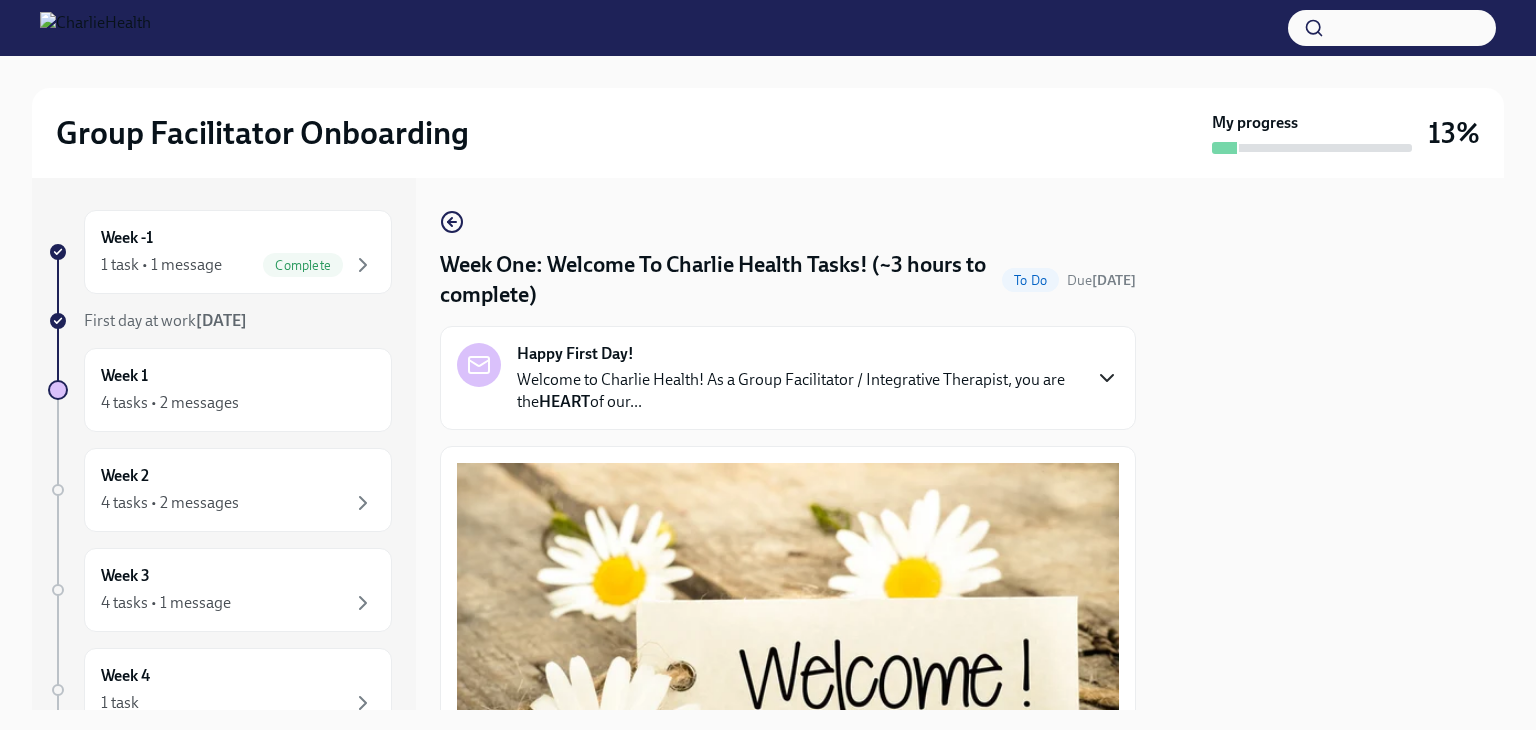 click 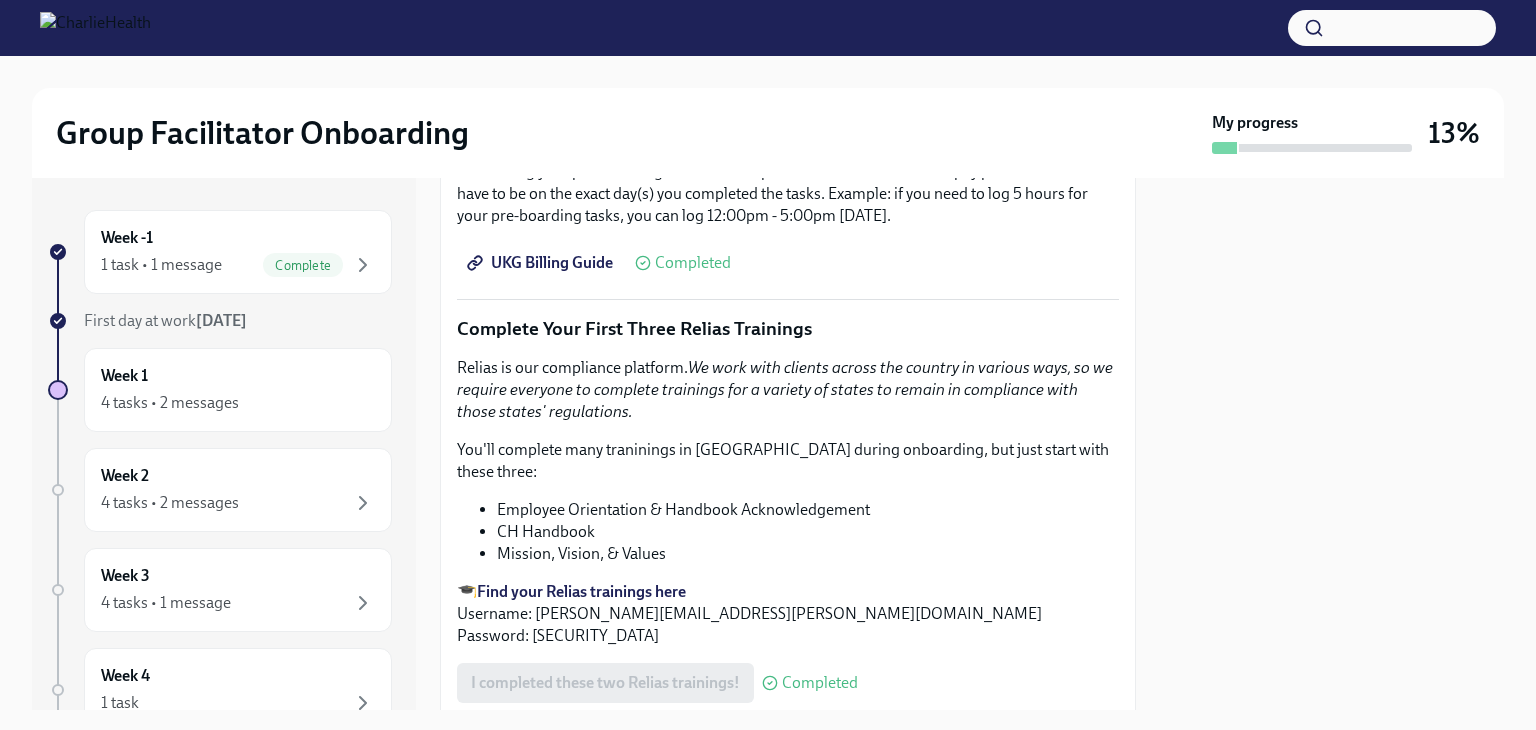 scroll, scrollTop: 2700, scrollLeft: 0, axis: vertical 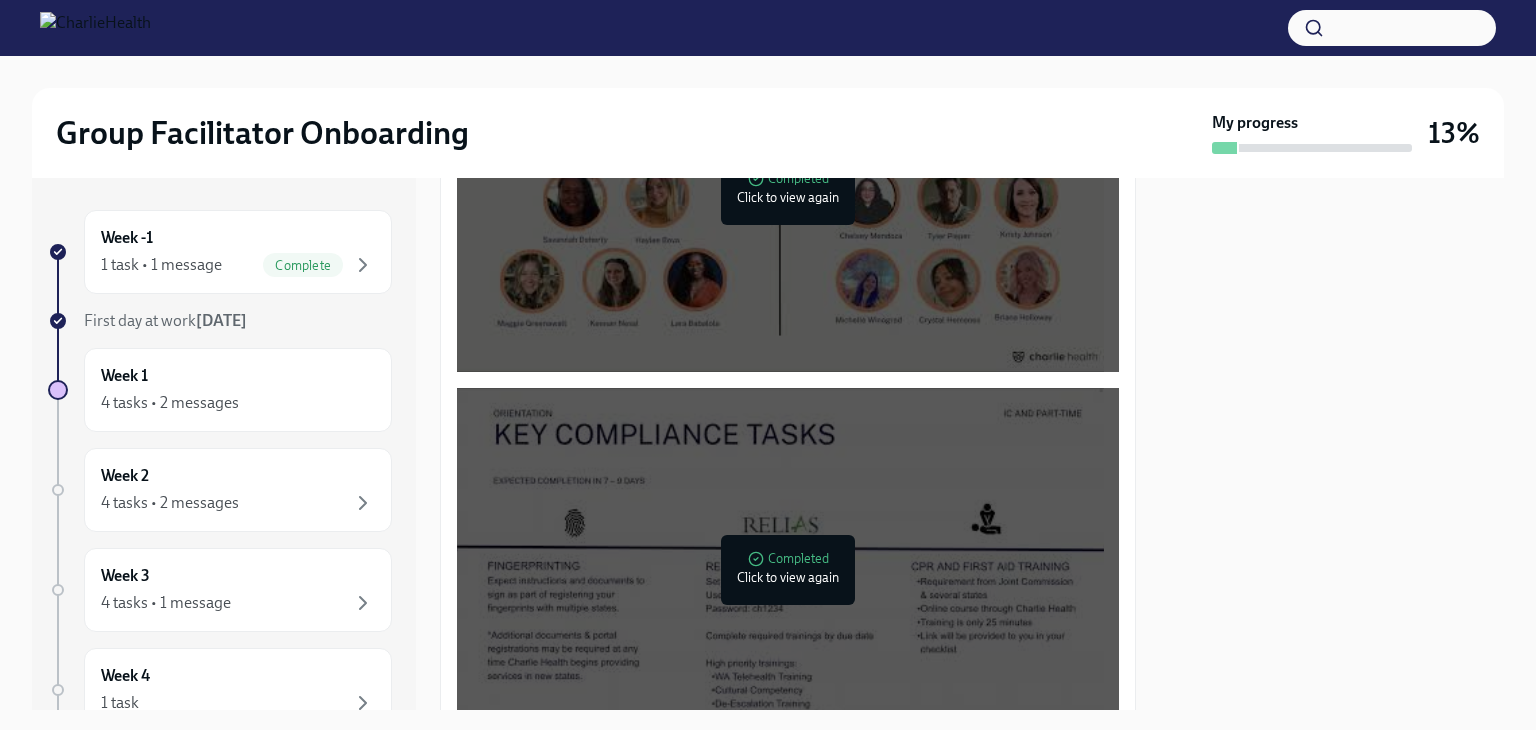 click at bounding box center (780, 190) 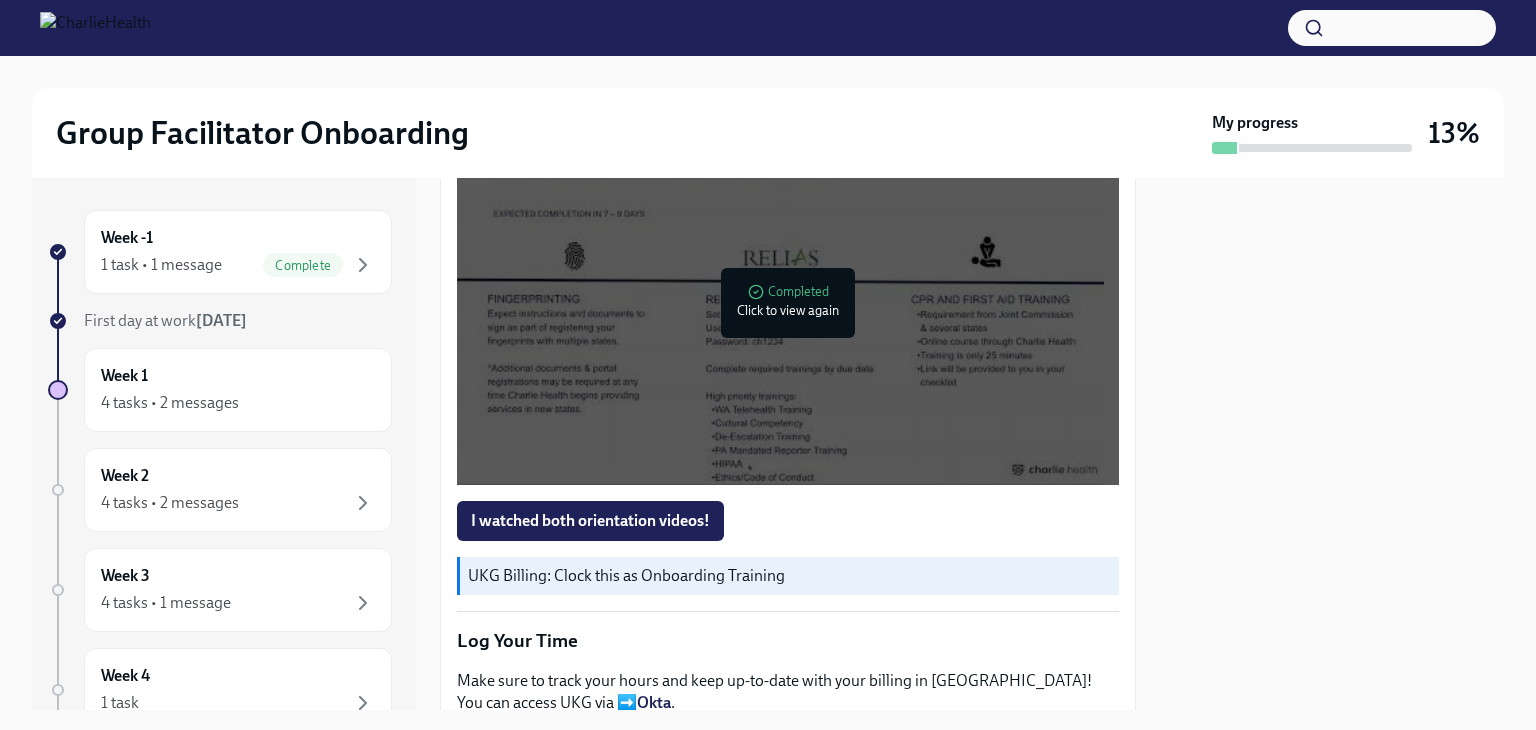 scroll, scrollTop: 2119, scrollLeft: 0, axis: vertical 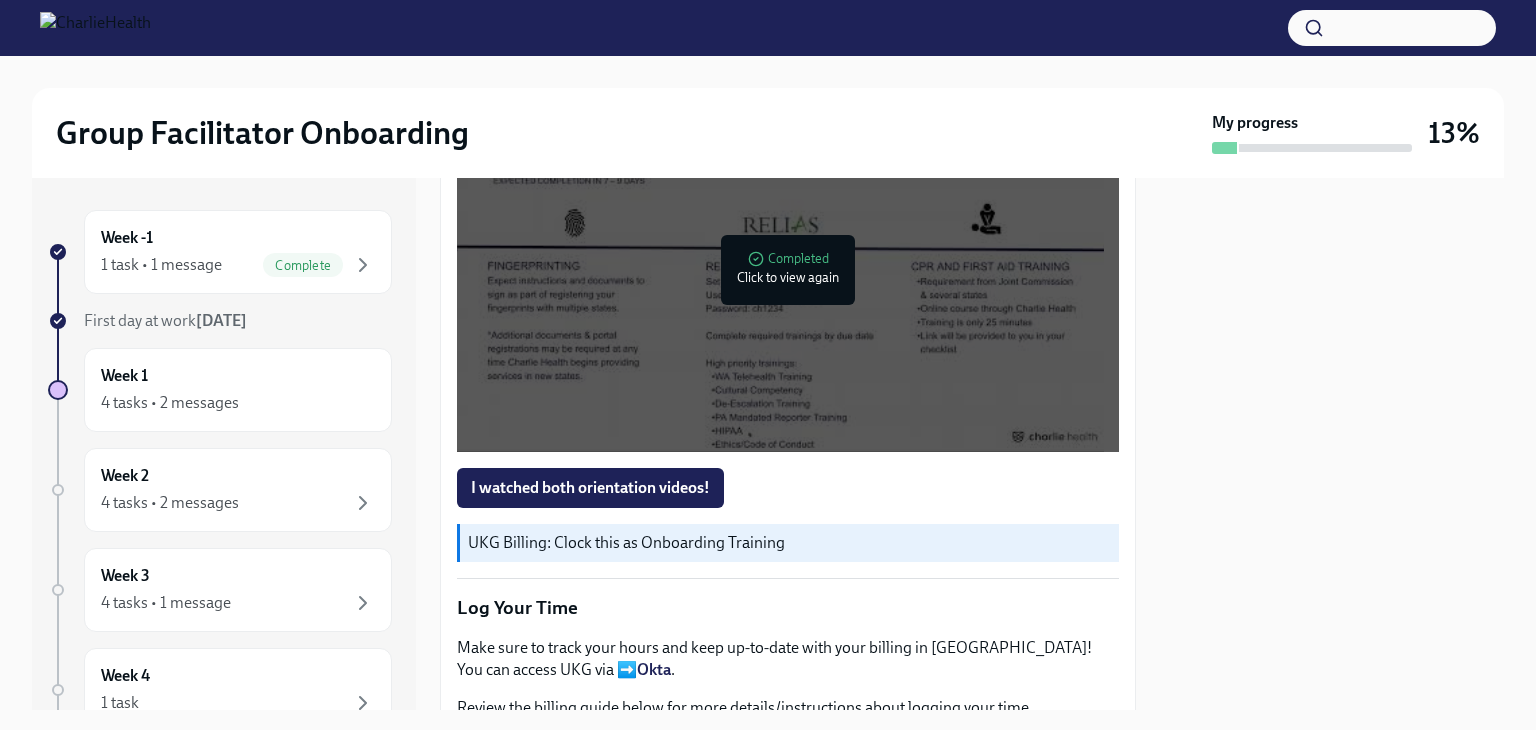 click at bounding box center [780, 270] 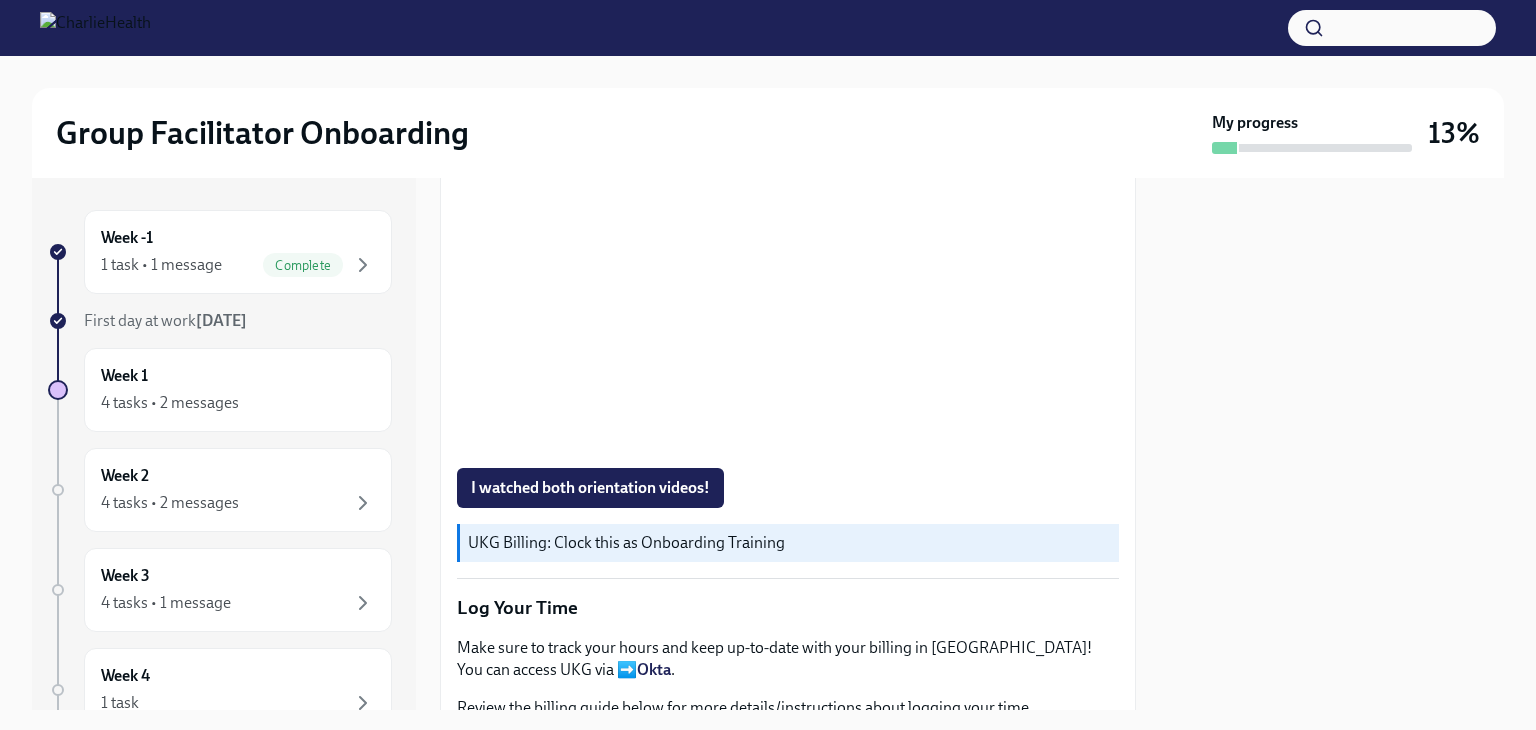 click at bounding box center [1332, 444] 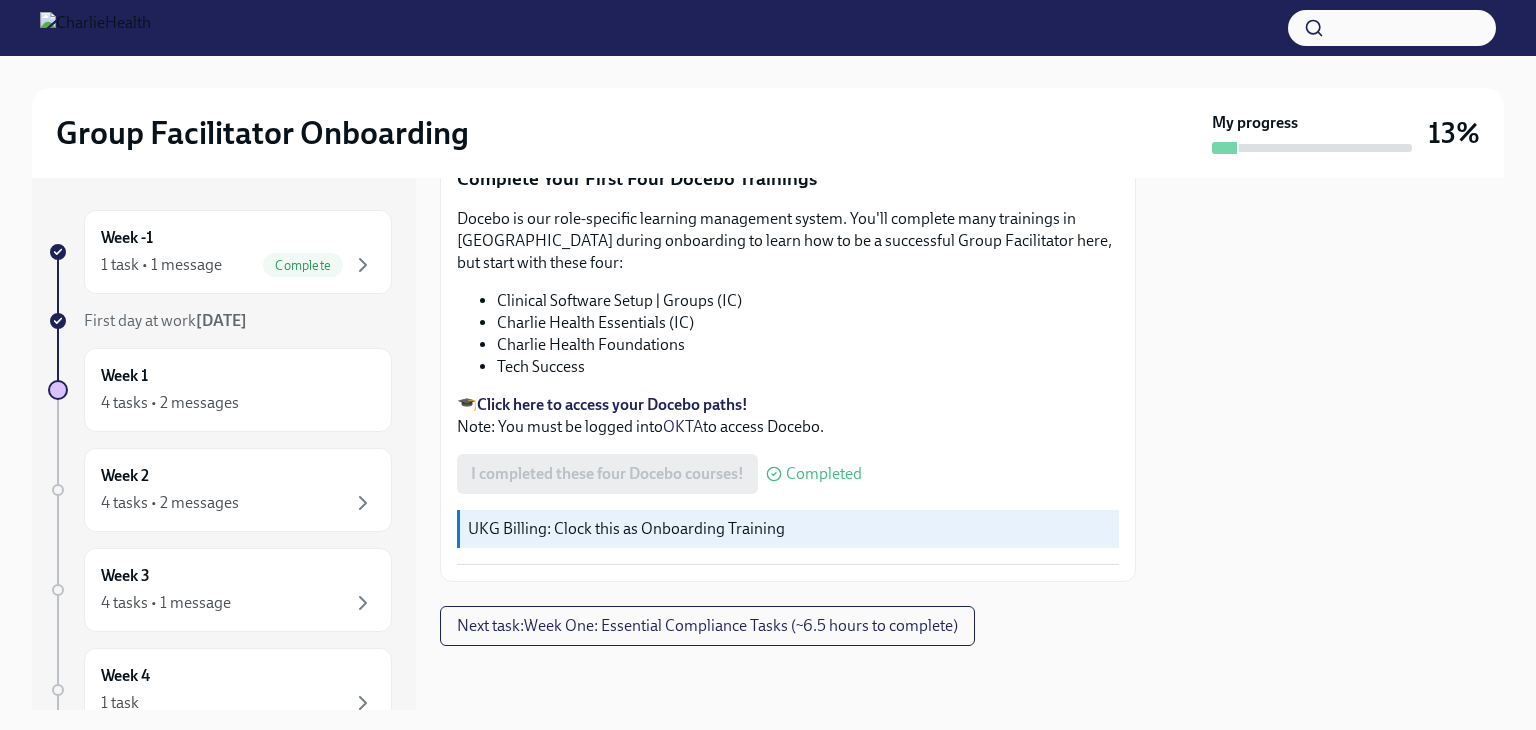 scroll, scrollTop: 3519, scrollLeft: 0, axis: vertical 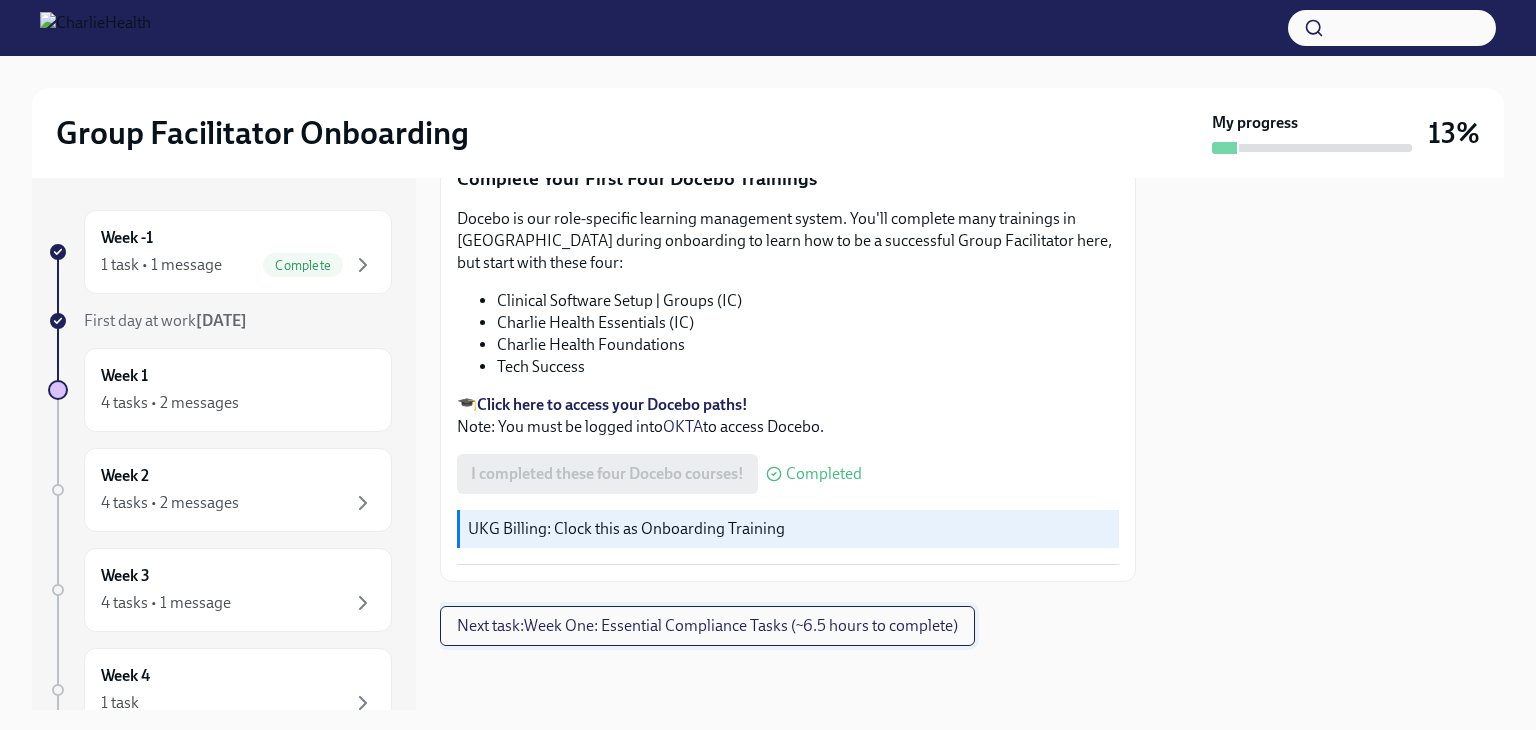 click on "Next task :  Week One: Essential Compliance Tasks (~6.5 hours to complete)" at bounding box center (707, 626) 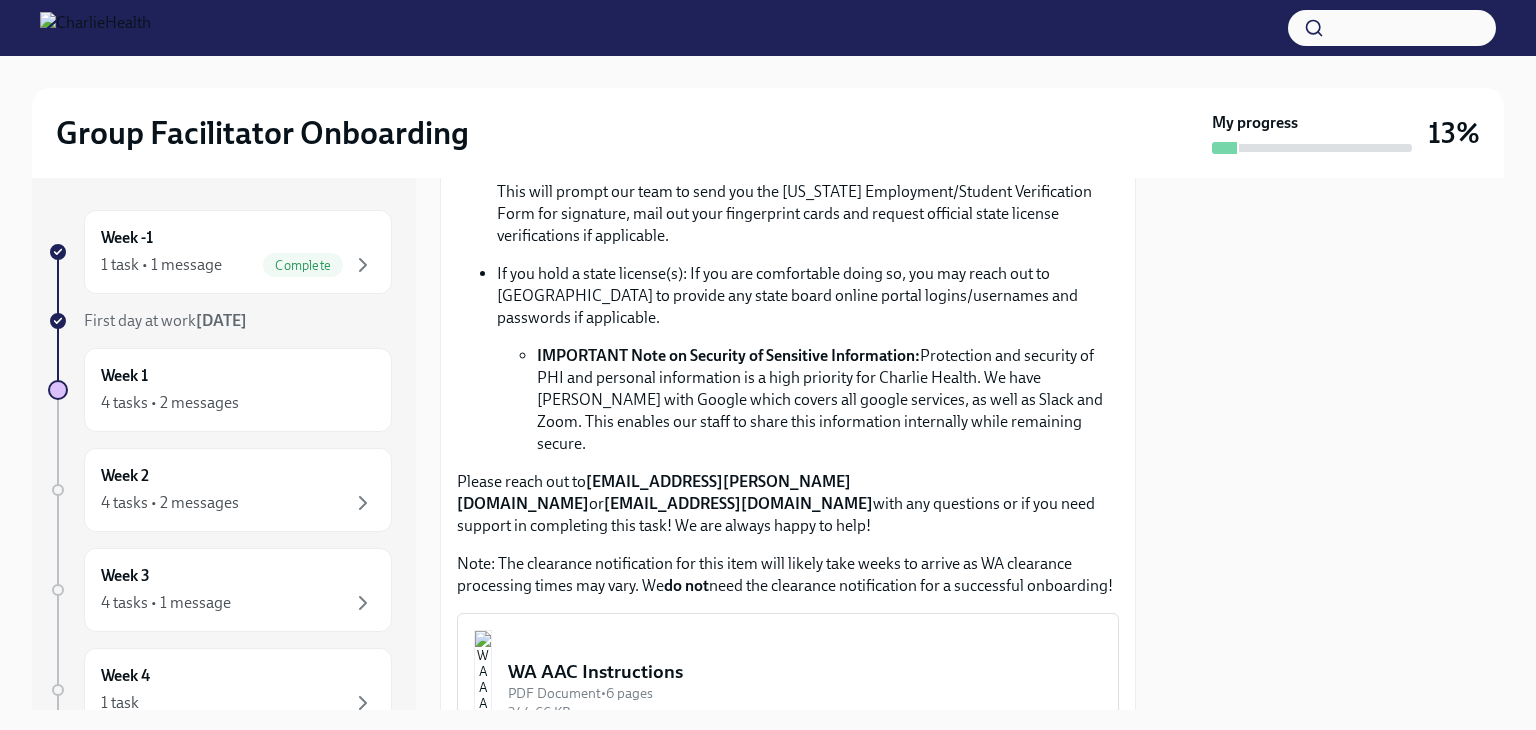 scroll, scrollTop: 2000, scrollLeft: 0, axis: vertical 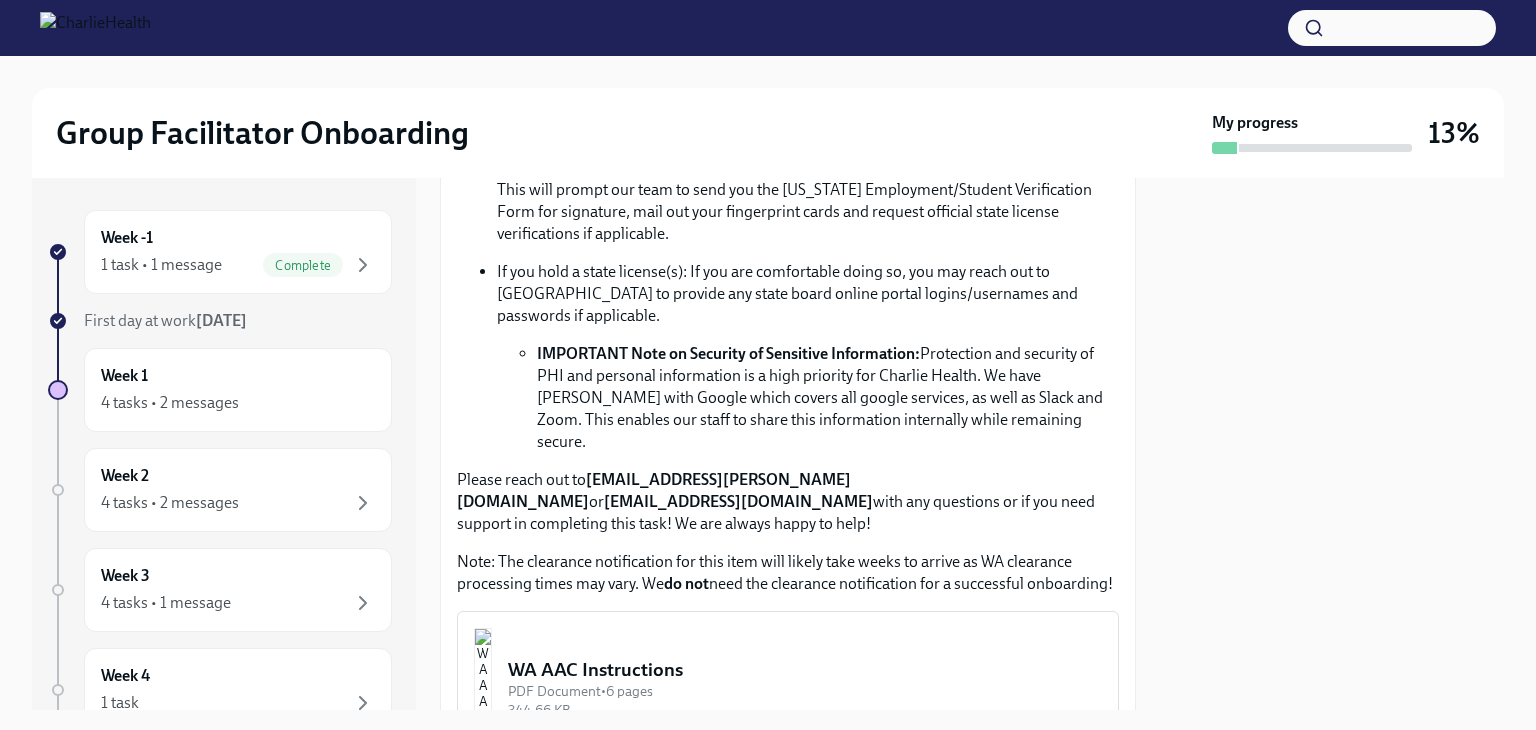 click on "[EMAIL_ADDRESS][DOMAIN_NAME]" at bounding box center (835, 63) 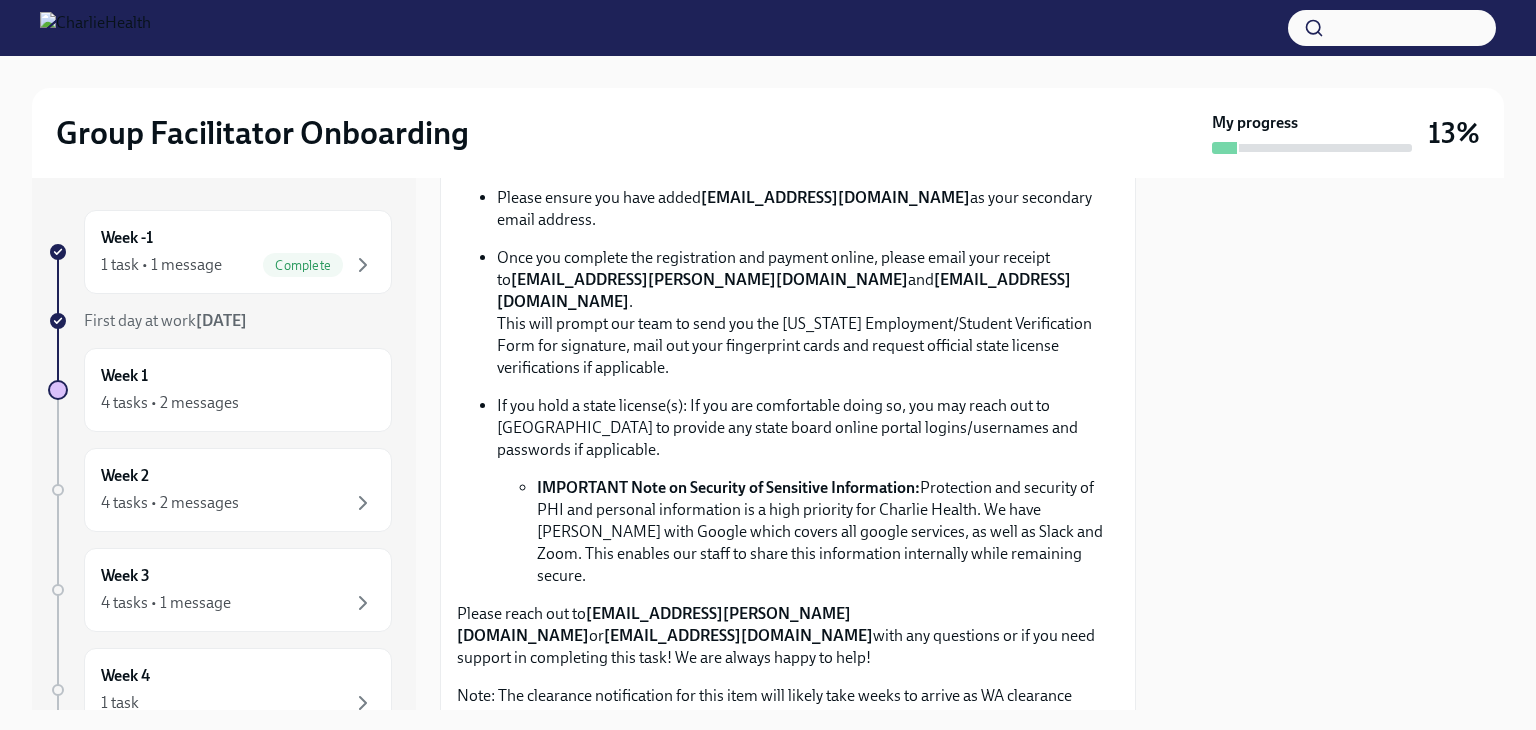 scroll, scrollTop: 1900, scrollLeft: 0, axis: vertical 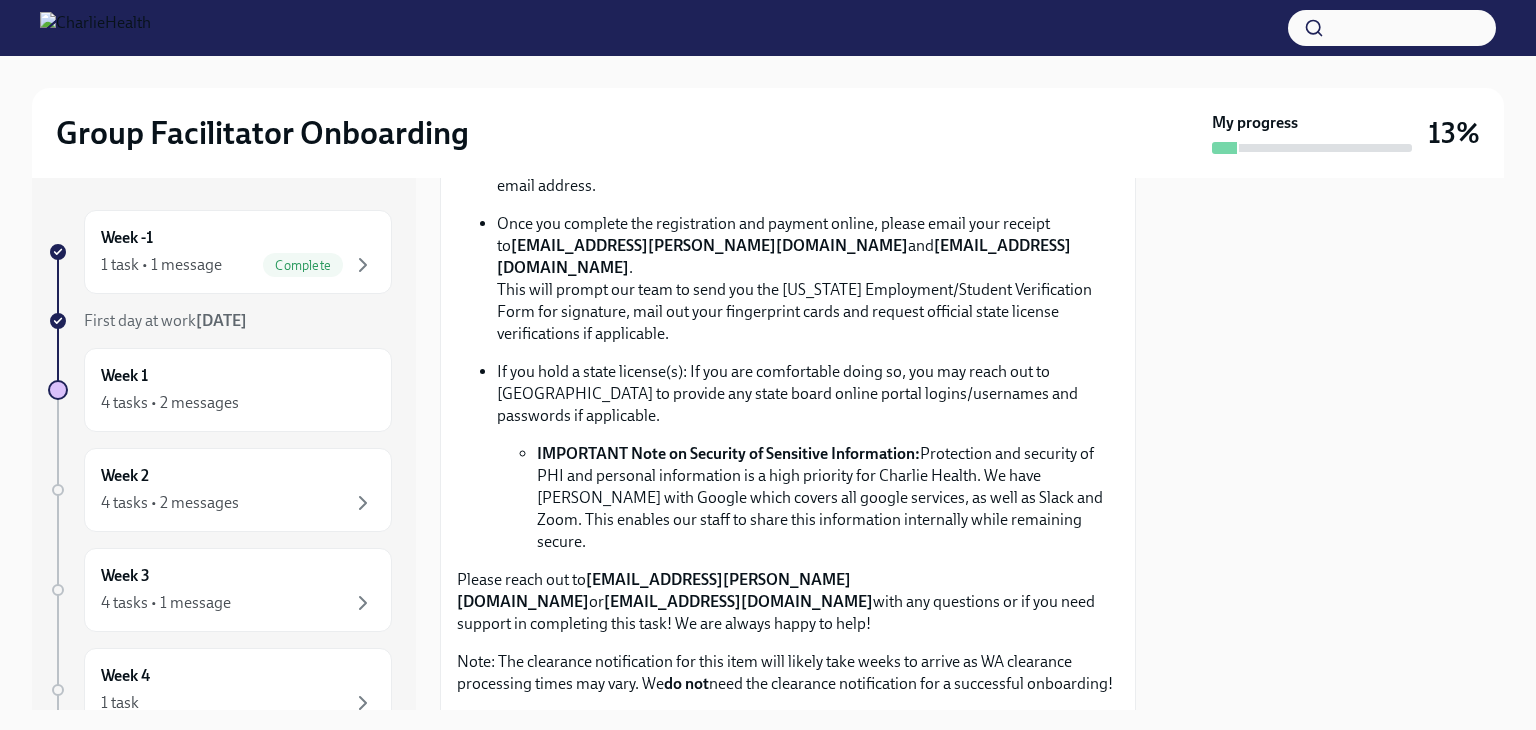 drag, startPoint x: 705, startPoint y: 388, endPoint x: 920, endPoint y: 385, distance: 215.02094 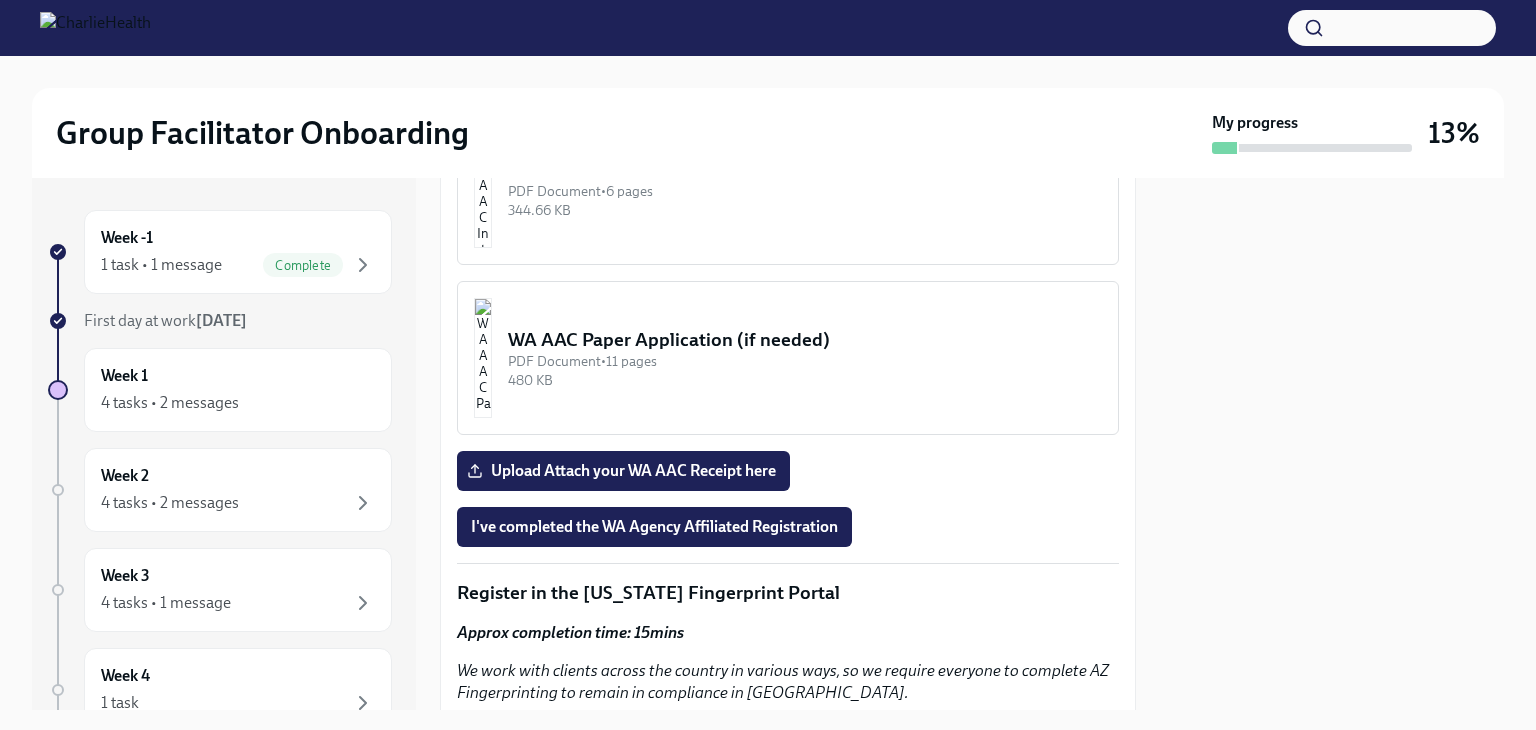 scroll, scrollTop: 2600, scrollLeft: 0, axis: vertical 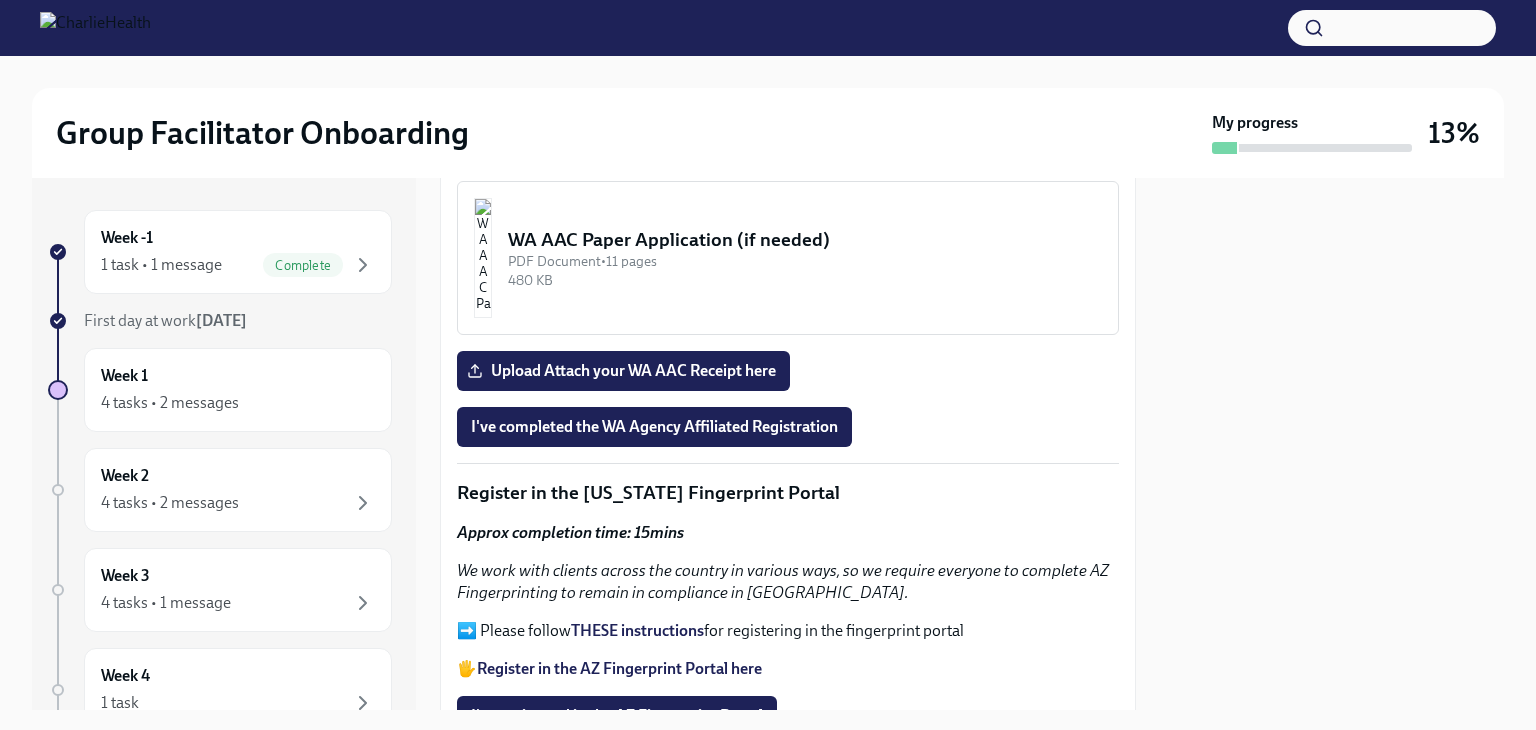 click on "WA AAC Instructions" at bounding box center [805, 70] 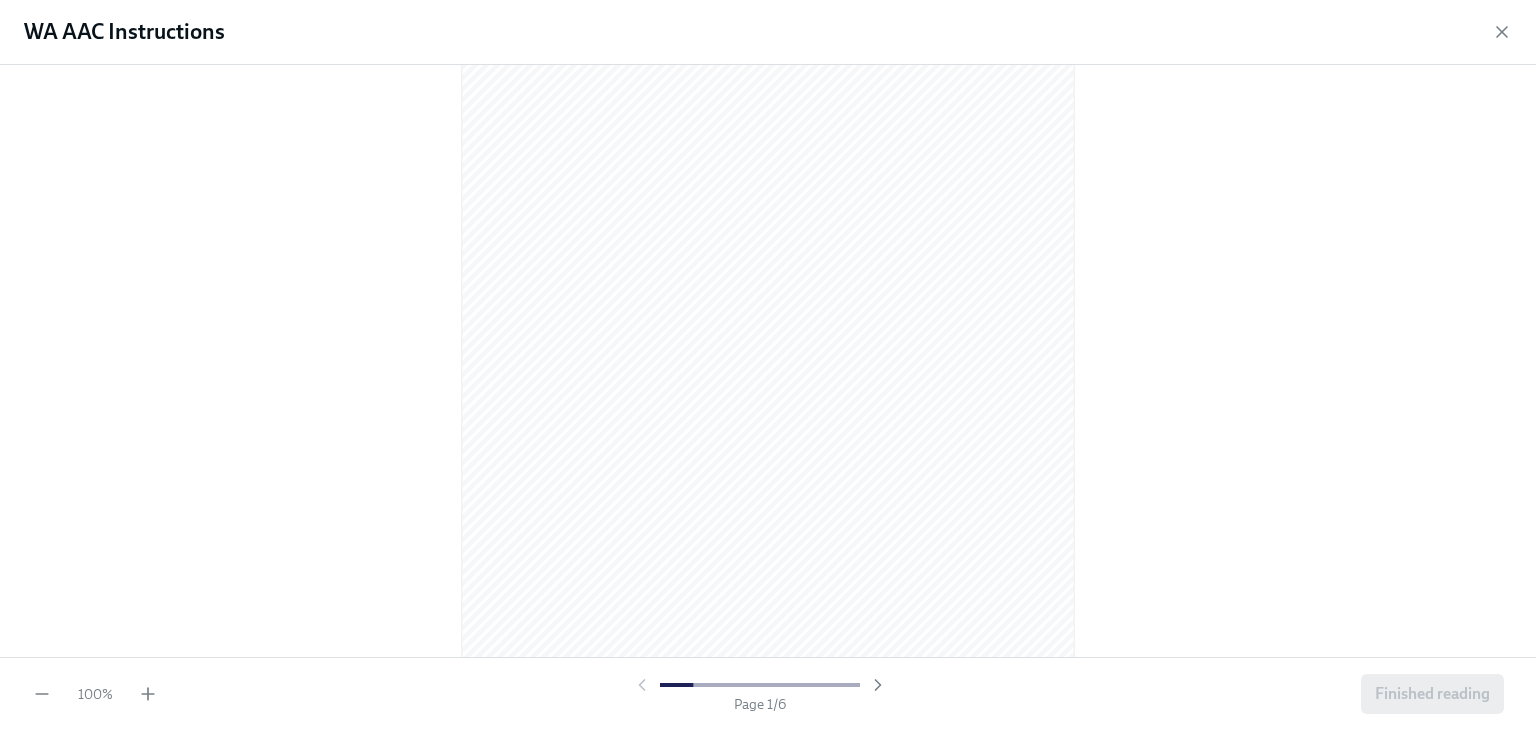 scroll, scrollTop: 0, scrollLeft: 0, axis: both 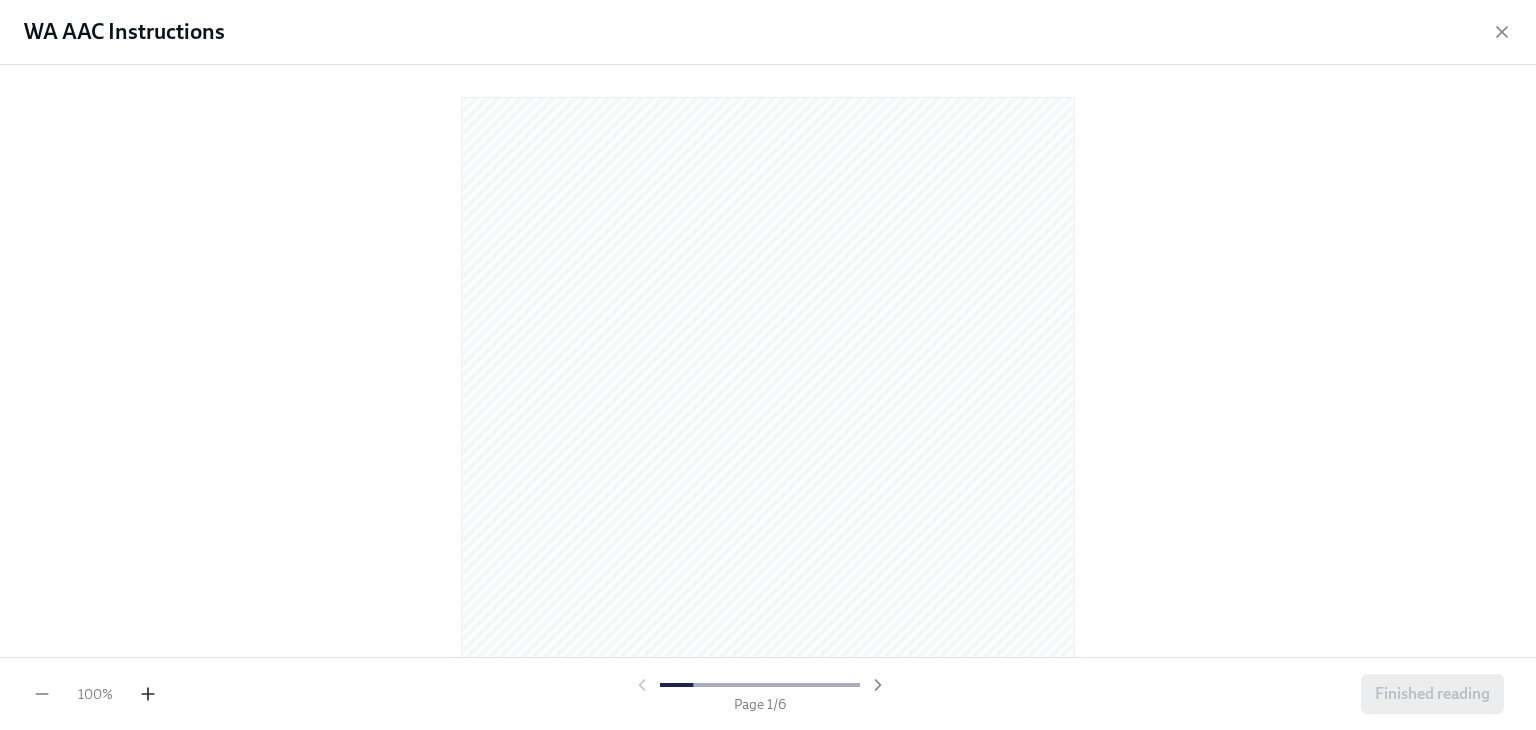 click 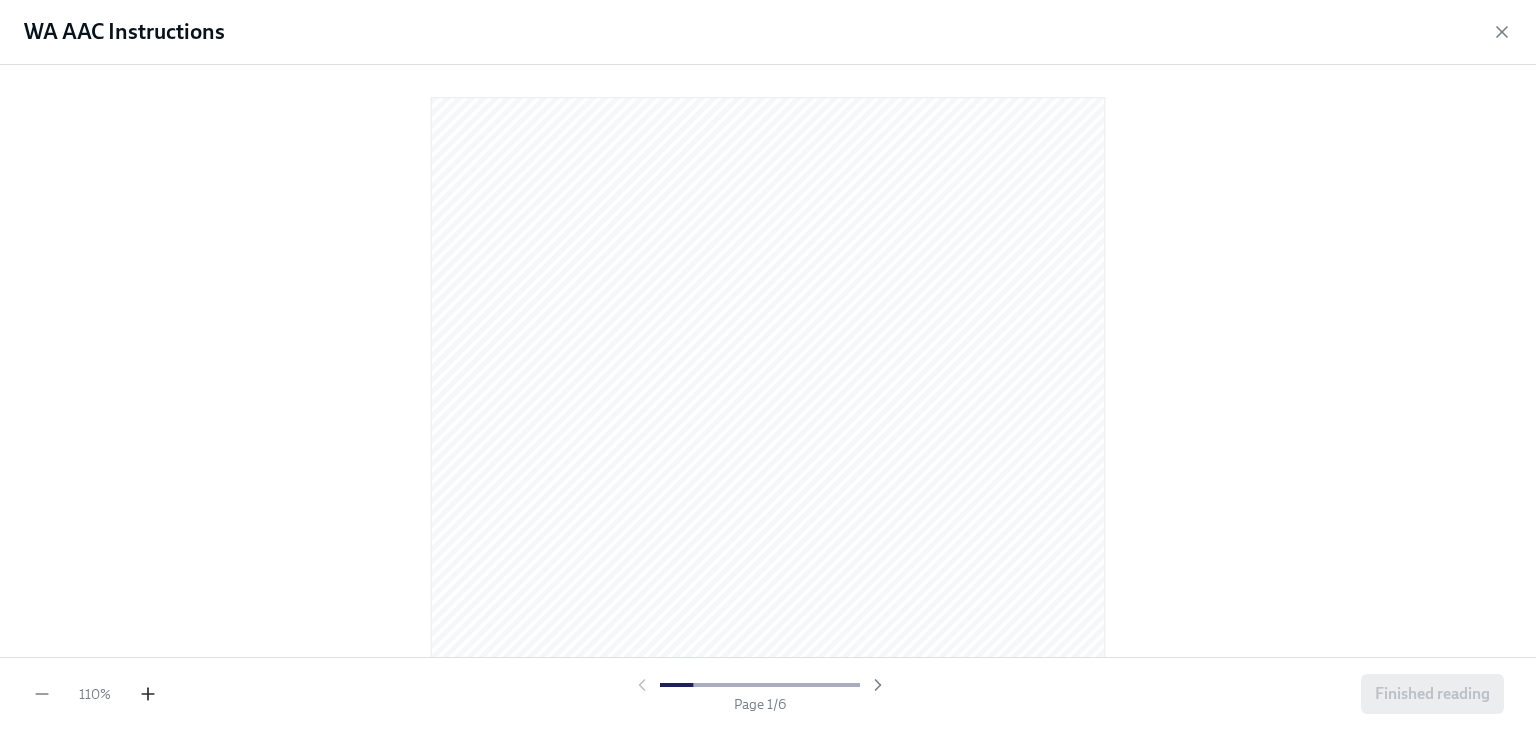 click 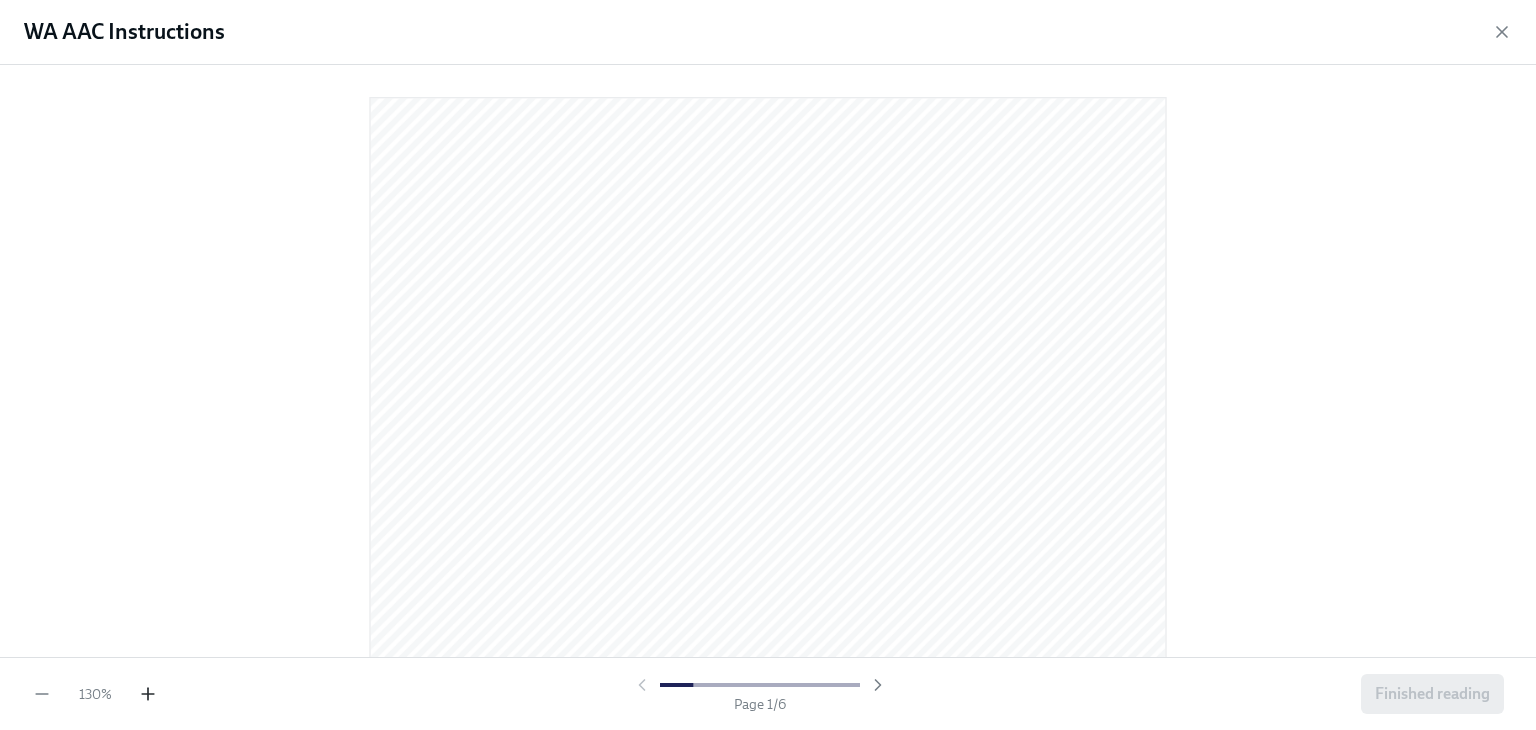 click 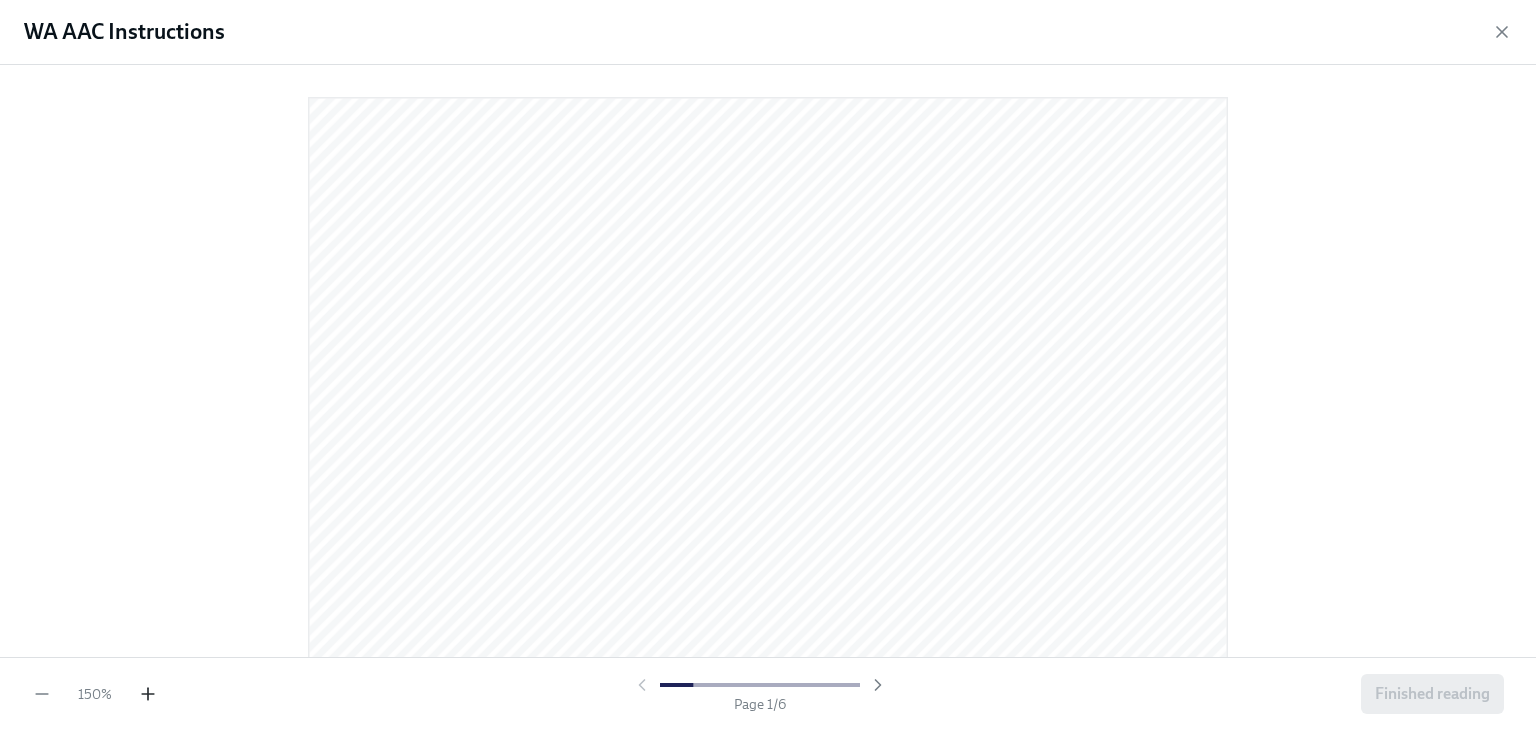 click 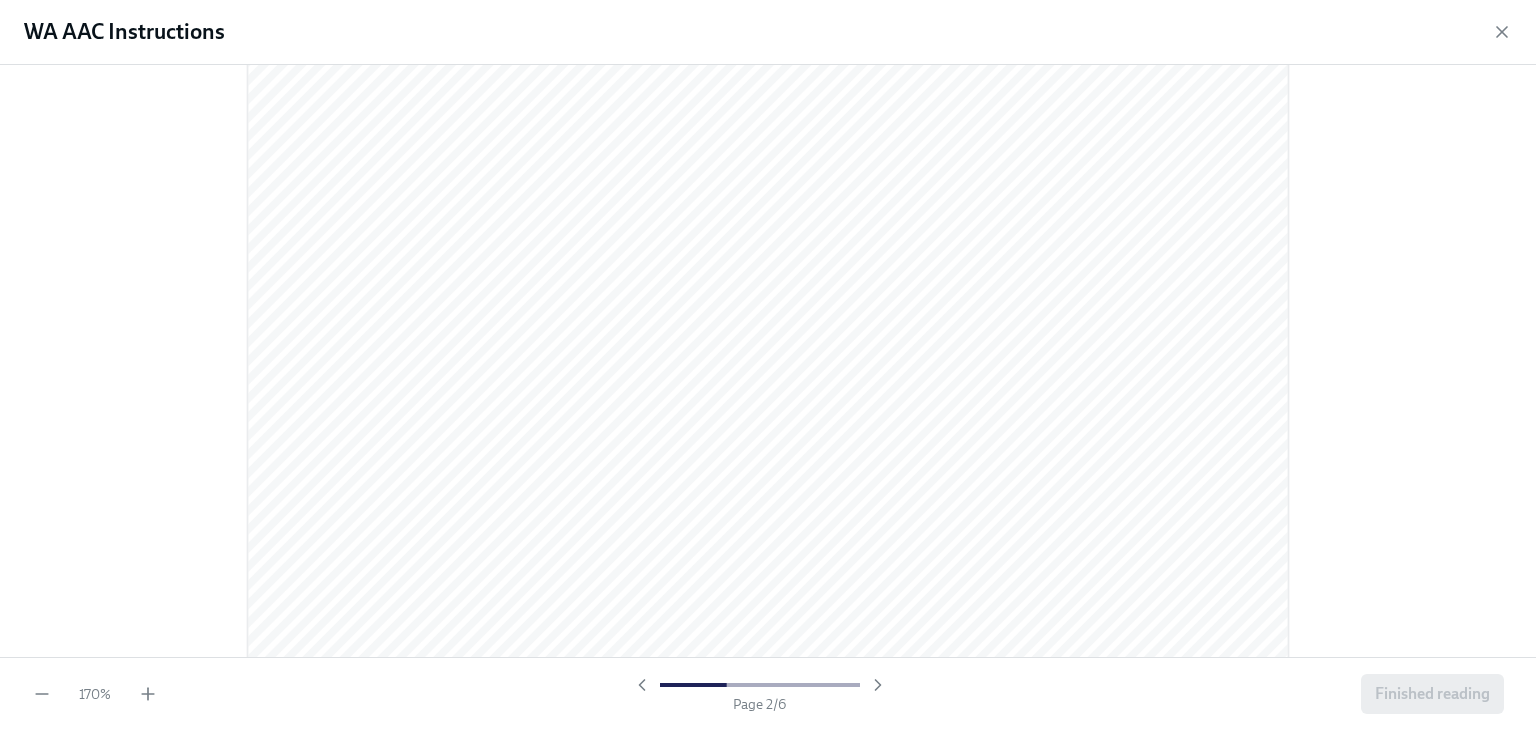 scroll, scrollTop: 1700, scrollLeft: 0, axis: vertical 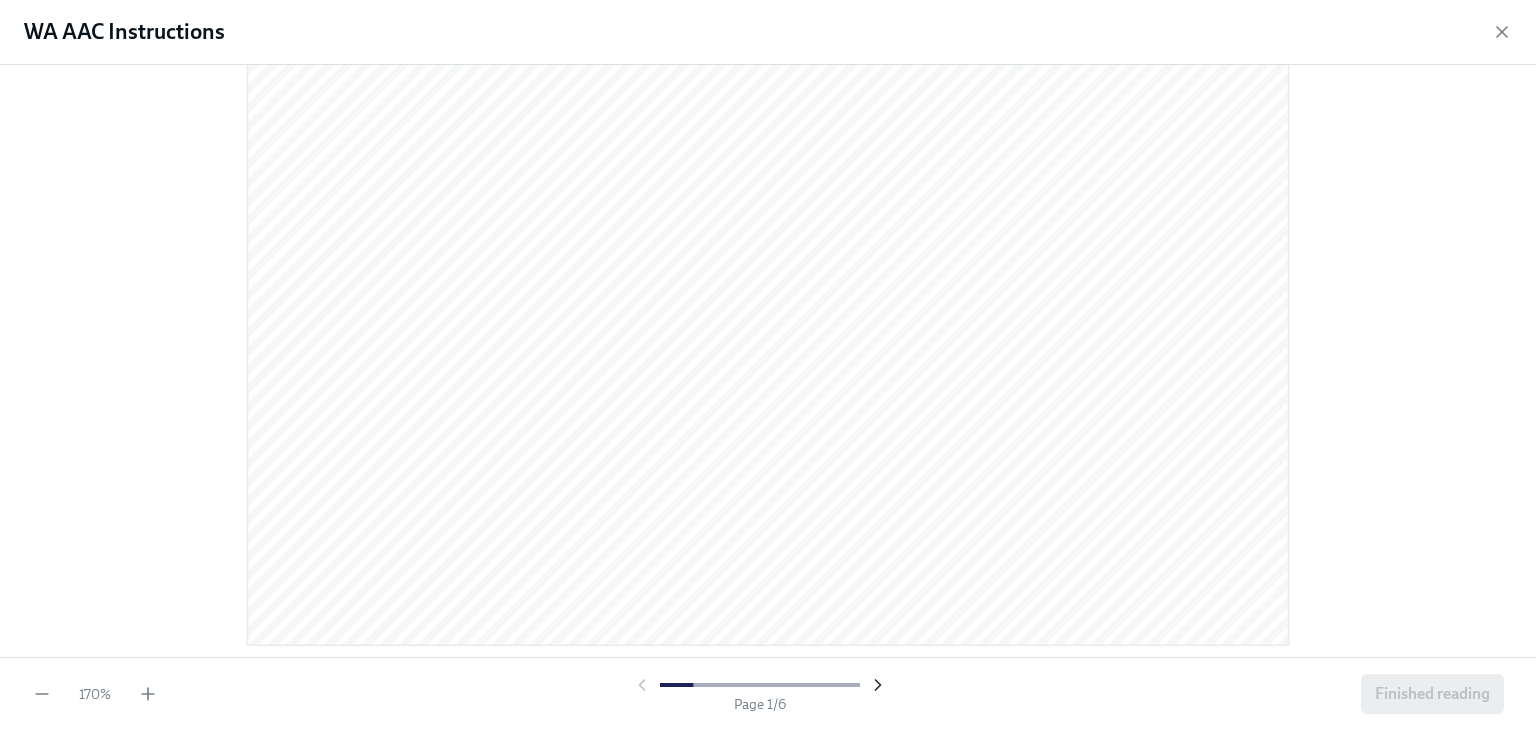 click 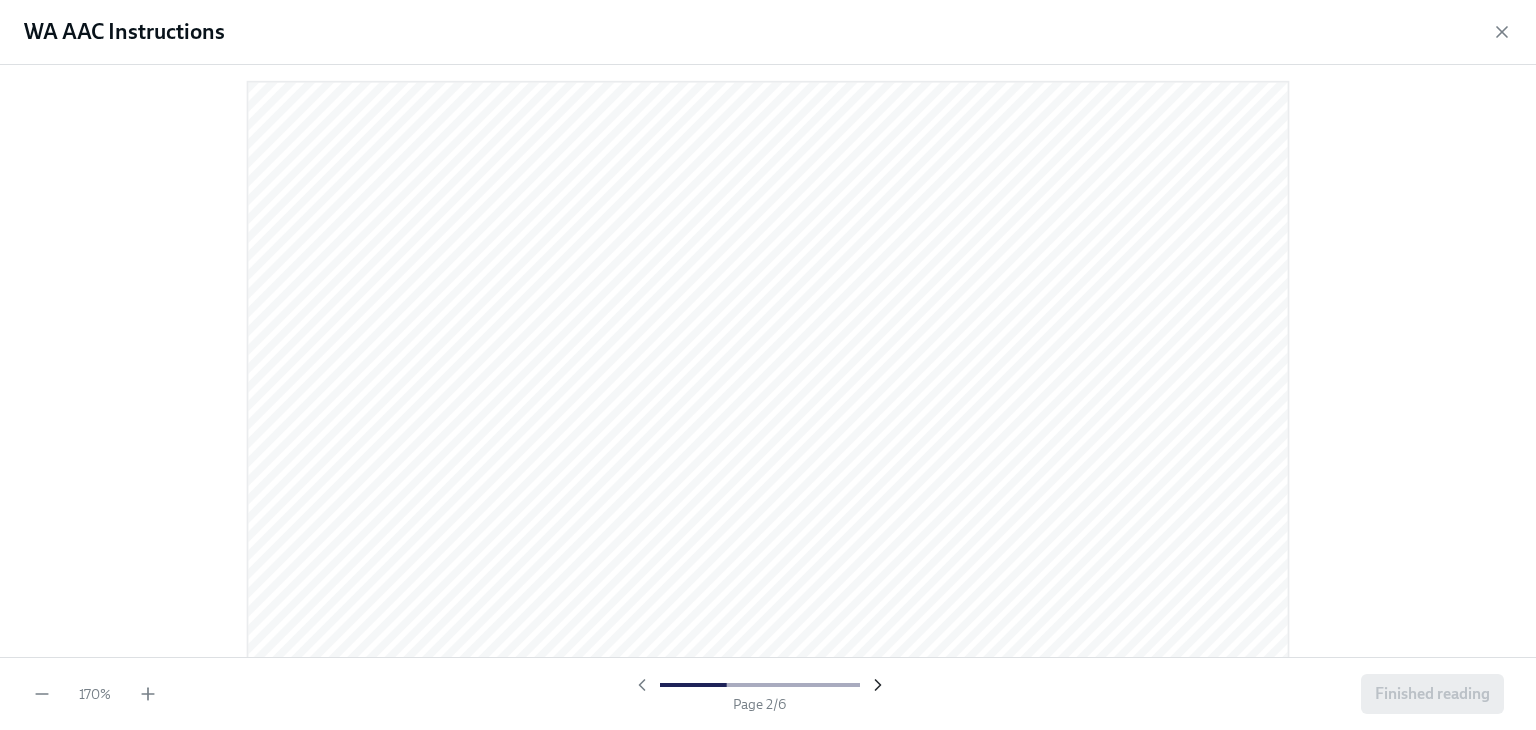 click 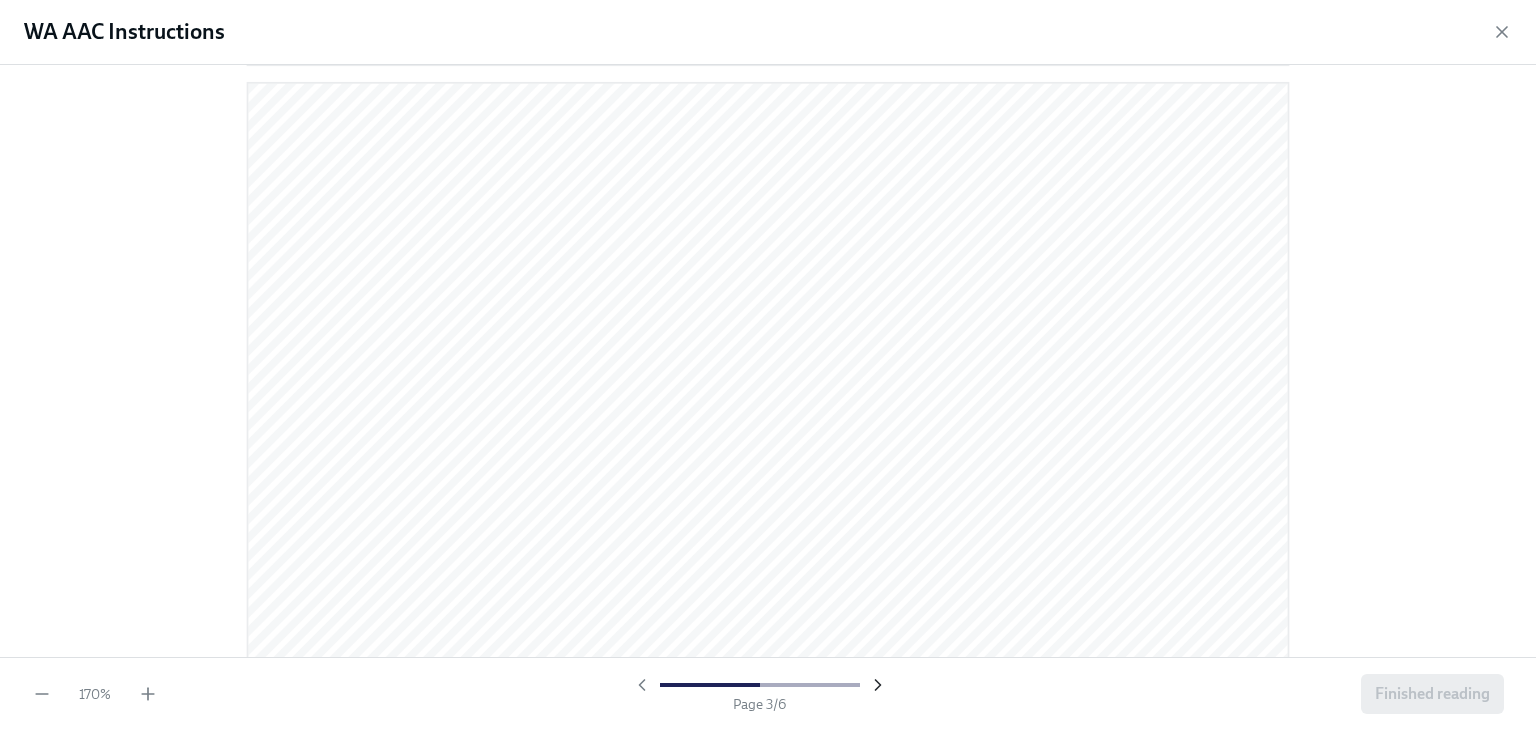 click 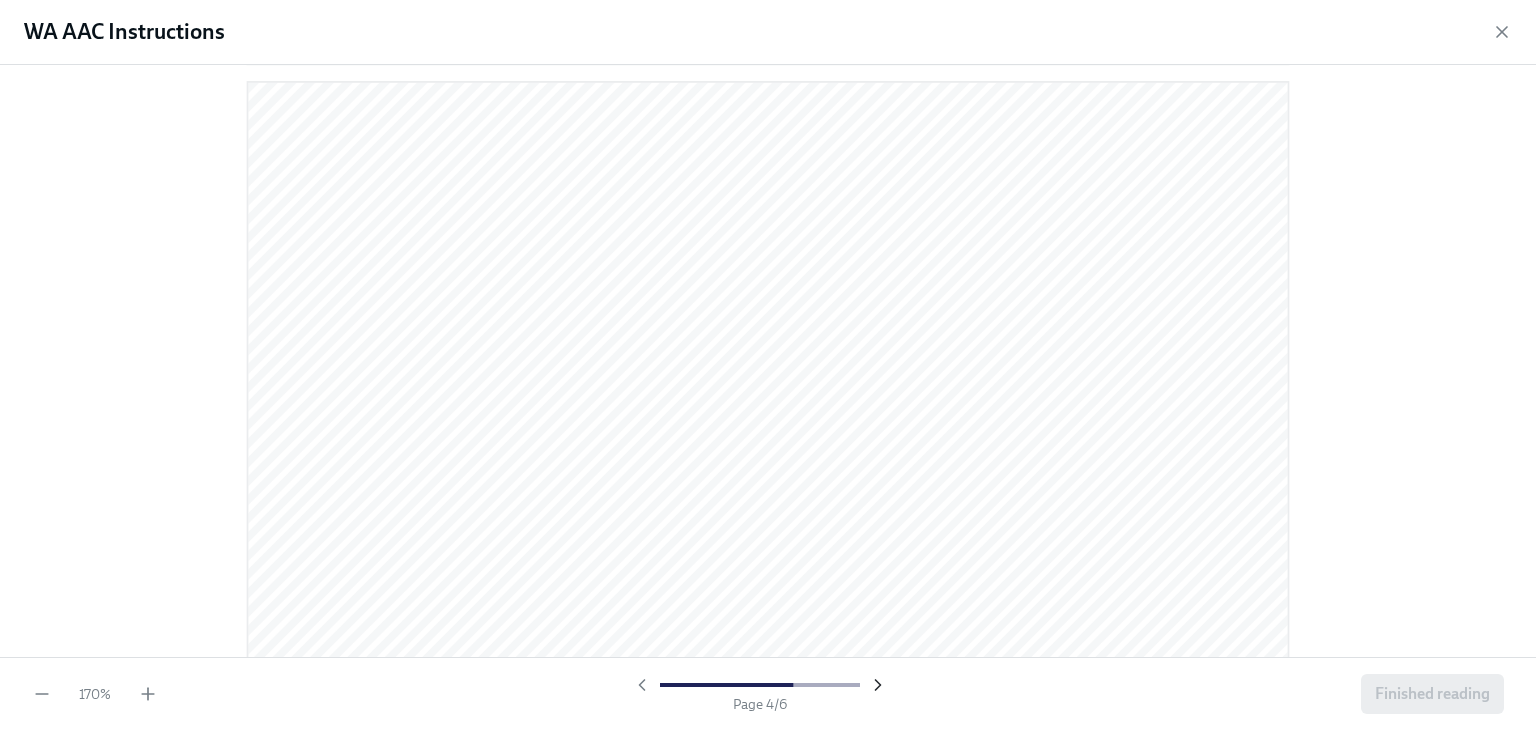 click 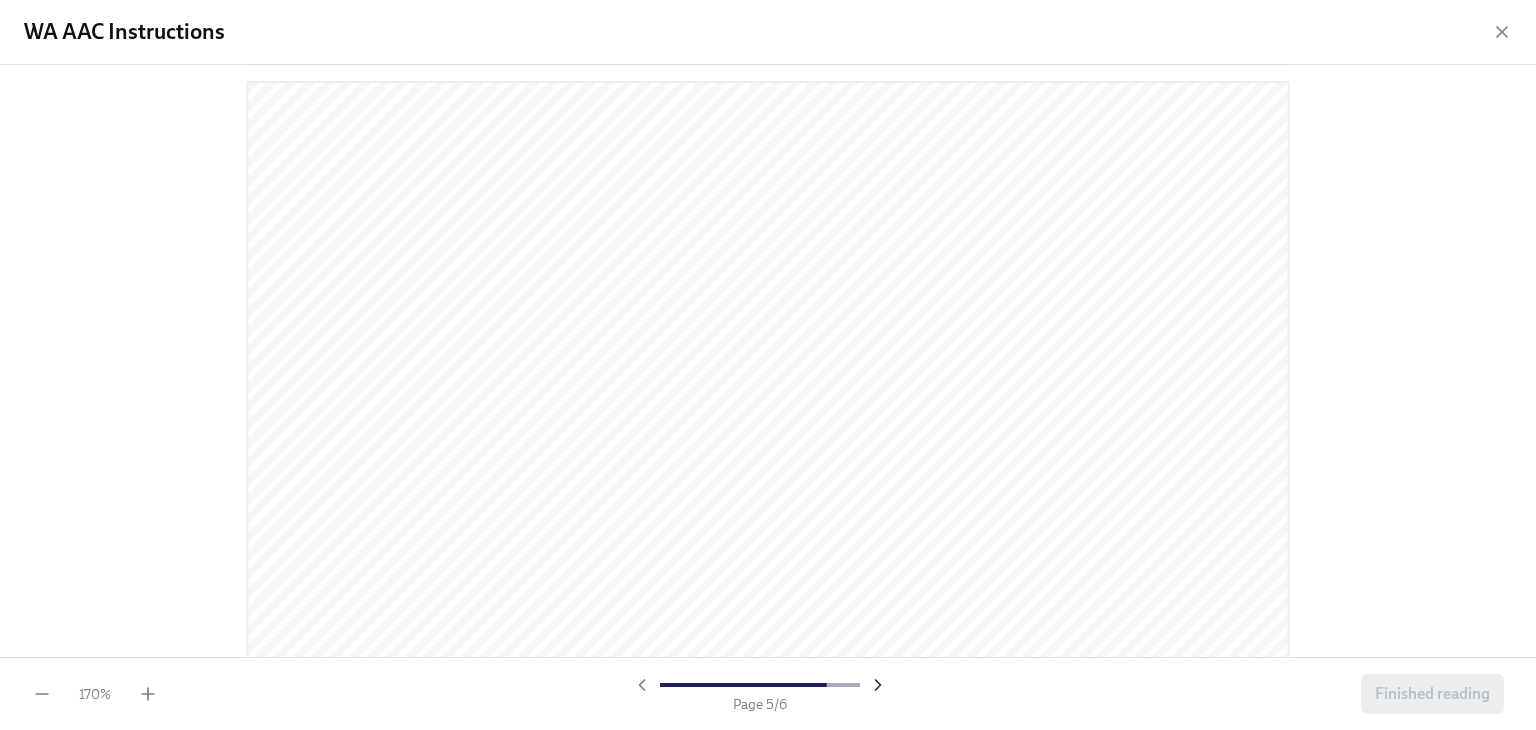 click 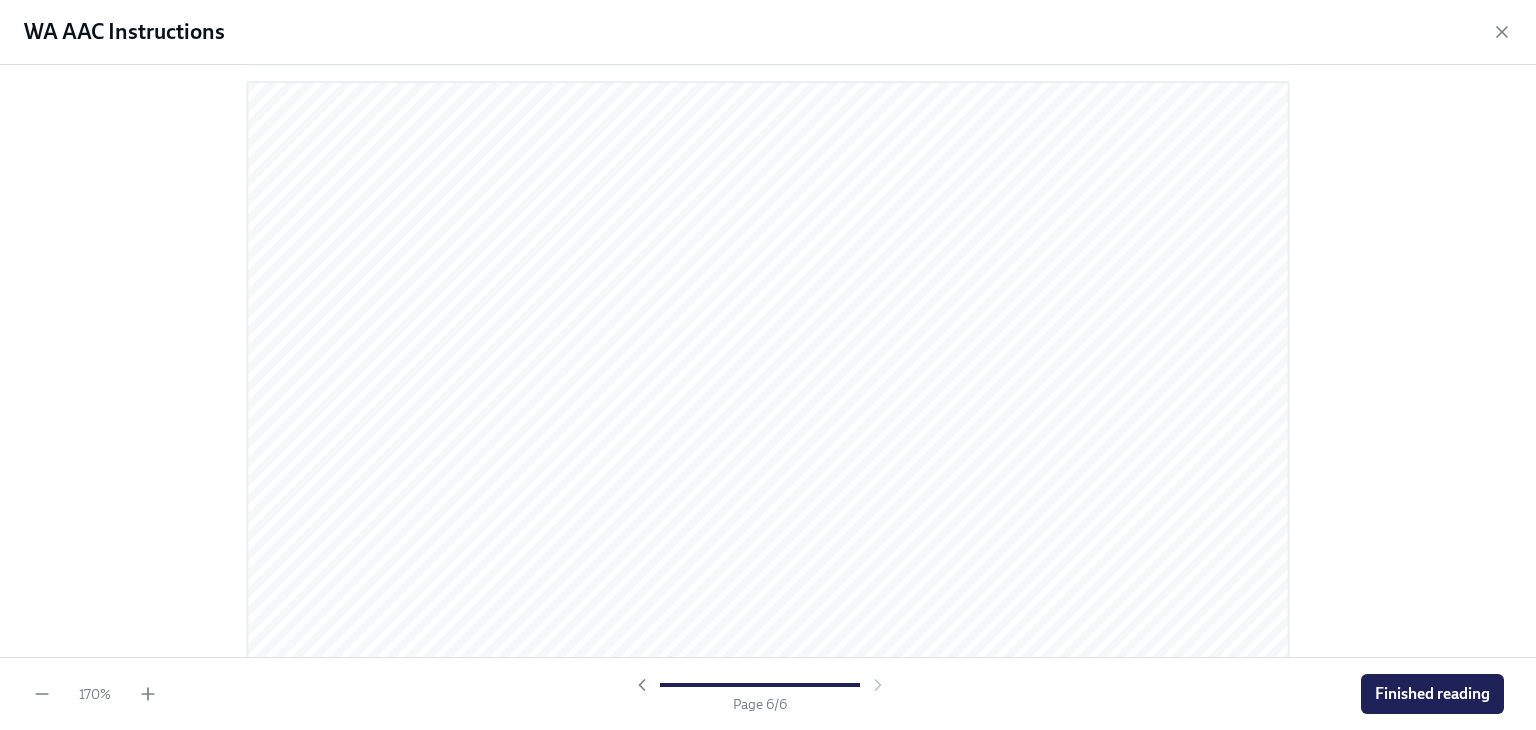 click at bounding box center (760, 685) 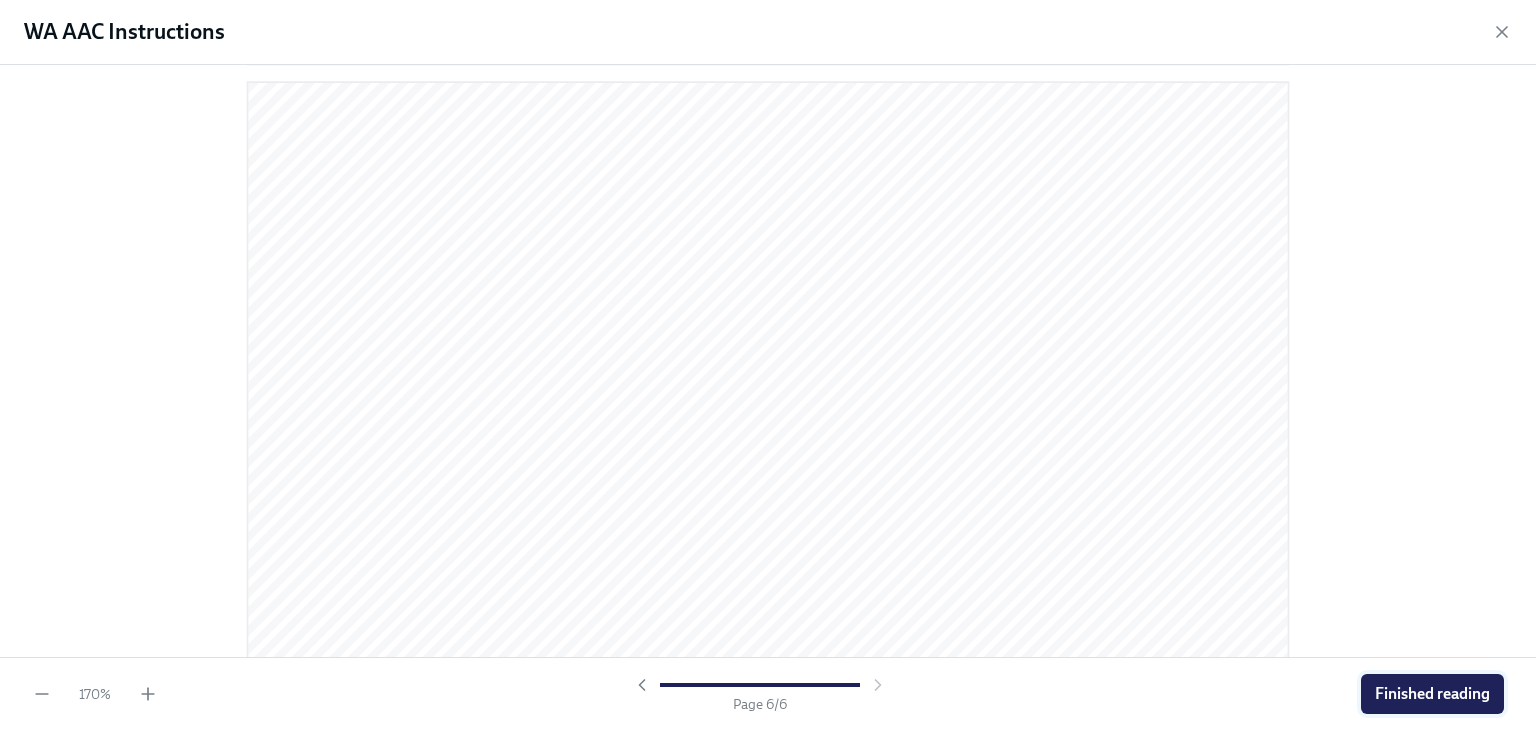 click on "Finished reading" at bounding box center (1432, 694) 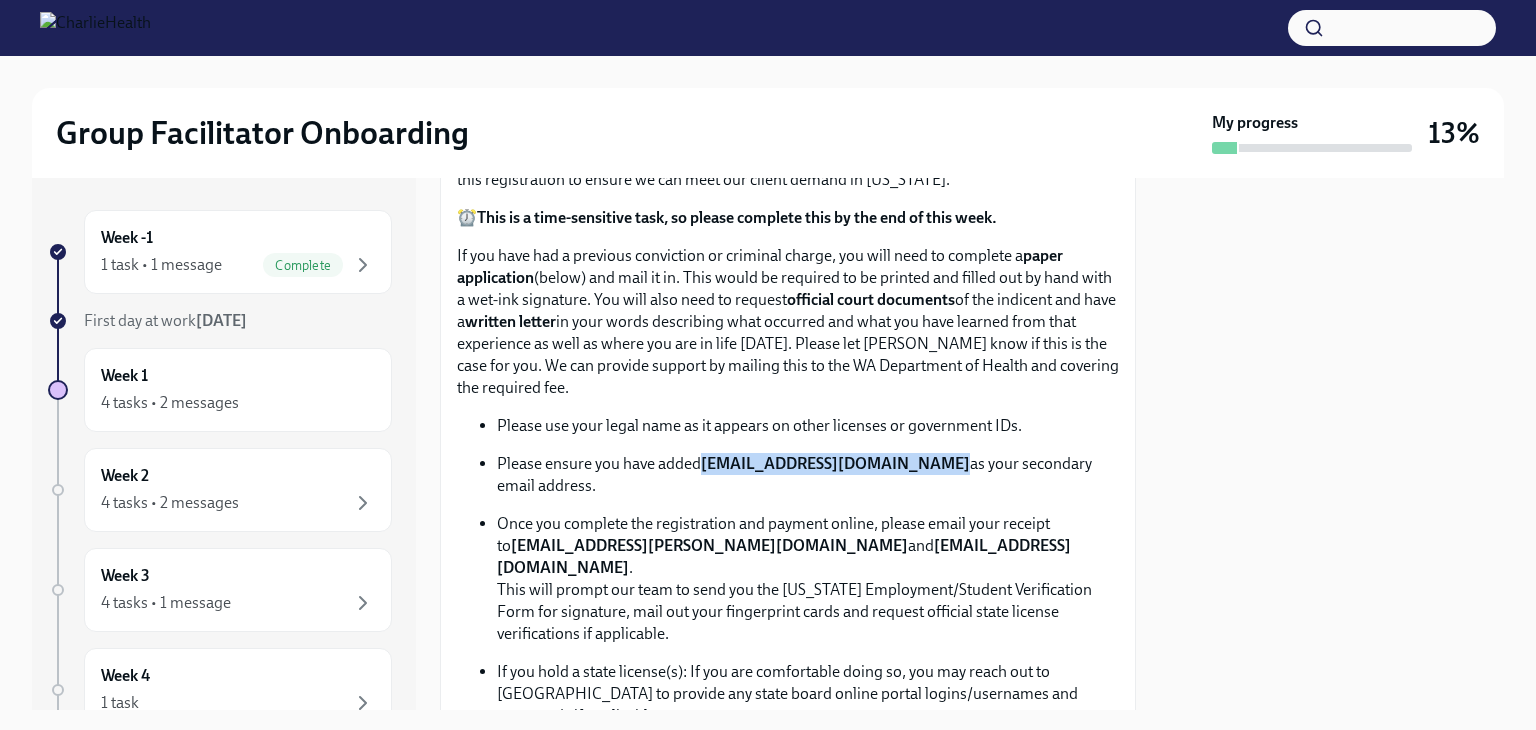 scroll, scrollTop: 1600, scrollLeft: 0, axis: vertical 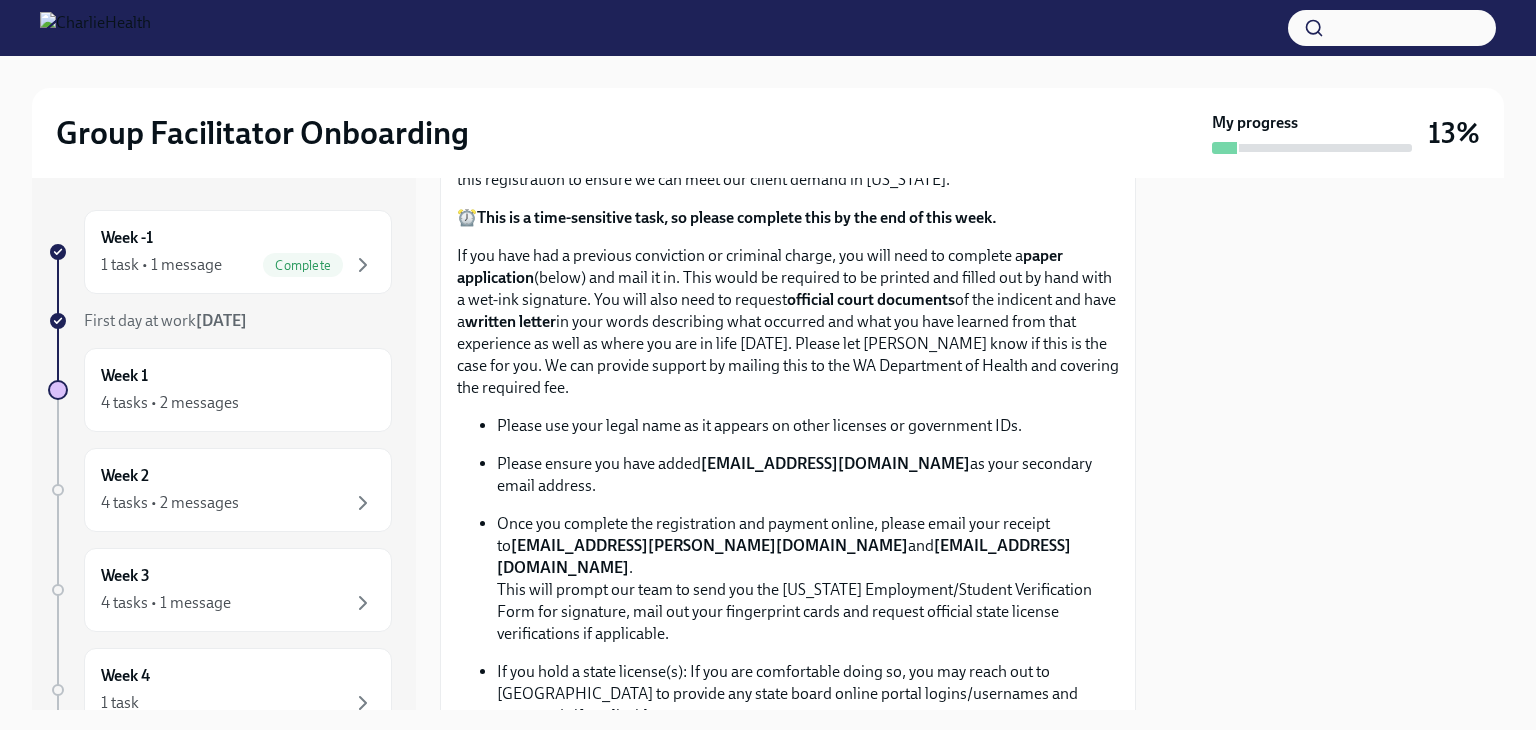 click on "Fill Out The [US_STATE] Agency Affiliated Registration" at bounding box center (788, 37) 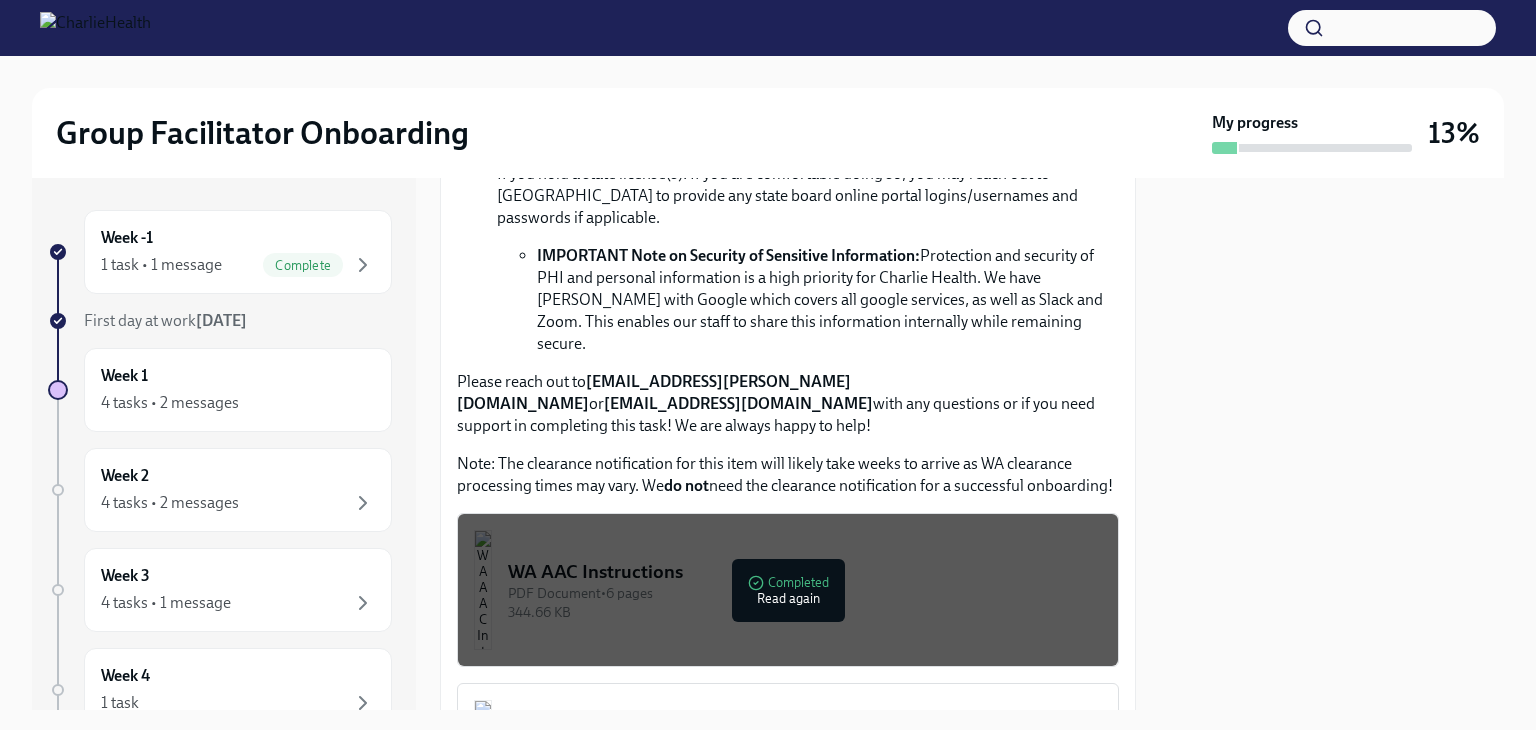 scroll, scrollTop: 2500, scrollLeft: 0, axis: vertical 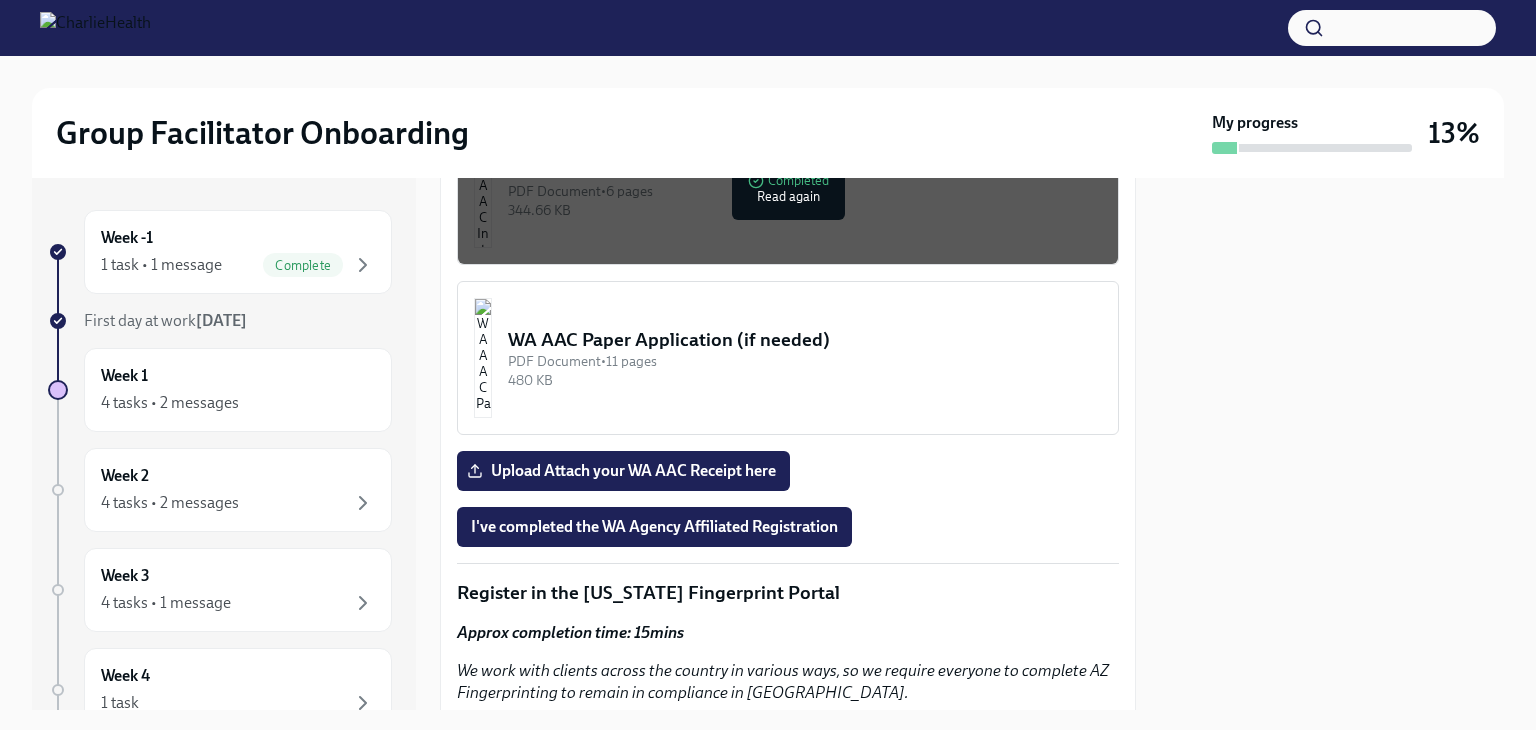 click on "PDF Document  •  11 pages" at bounding box center [805, 361] 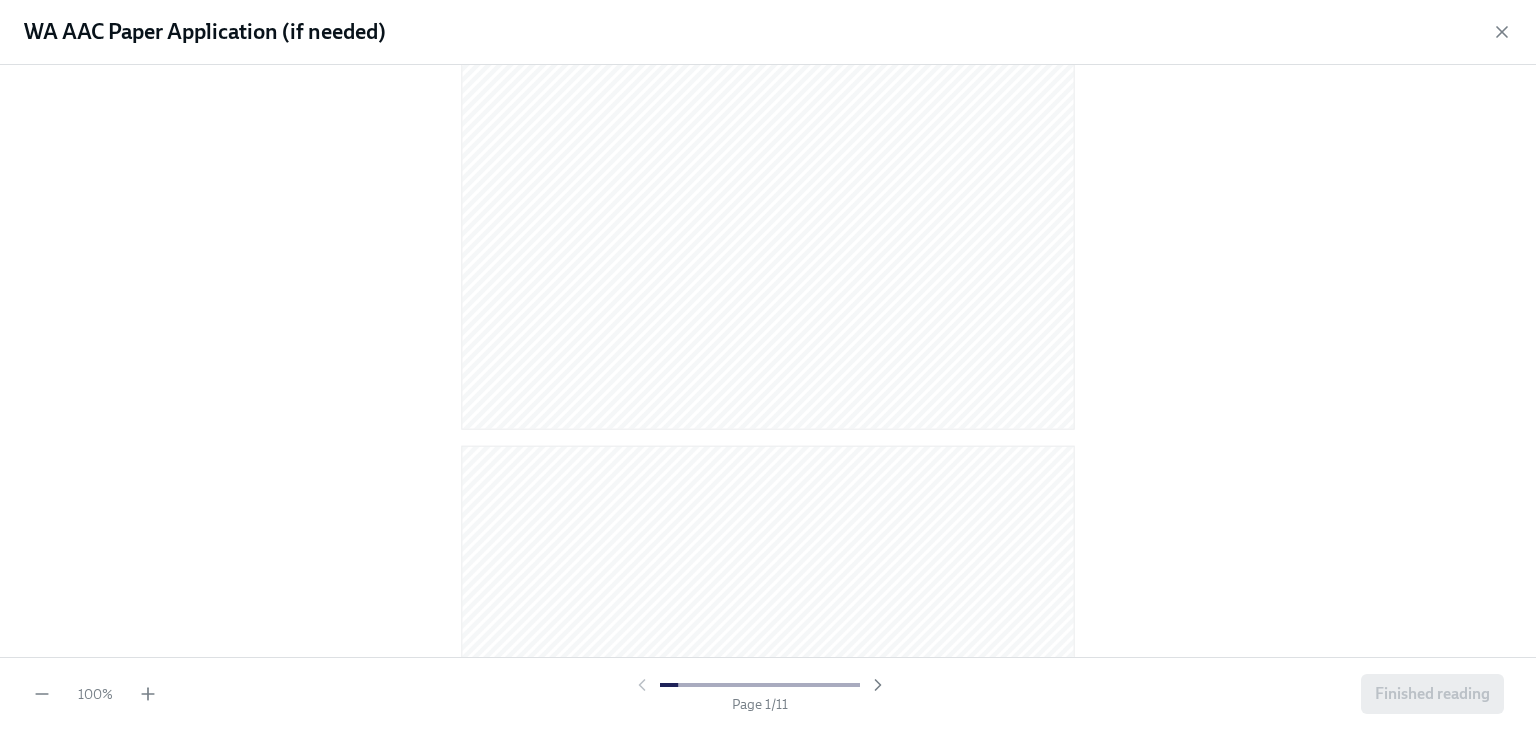 scroll, scrollTop: 500, scrollLeft: 0, axis: vertical 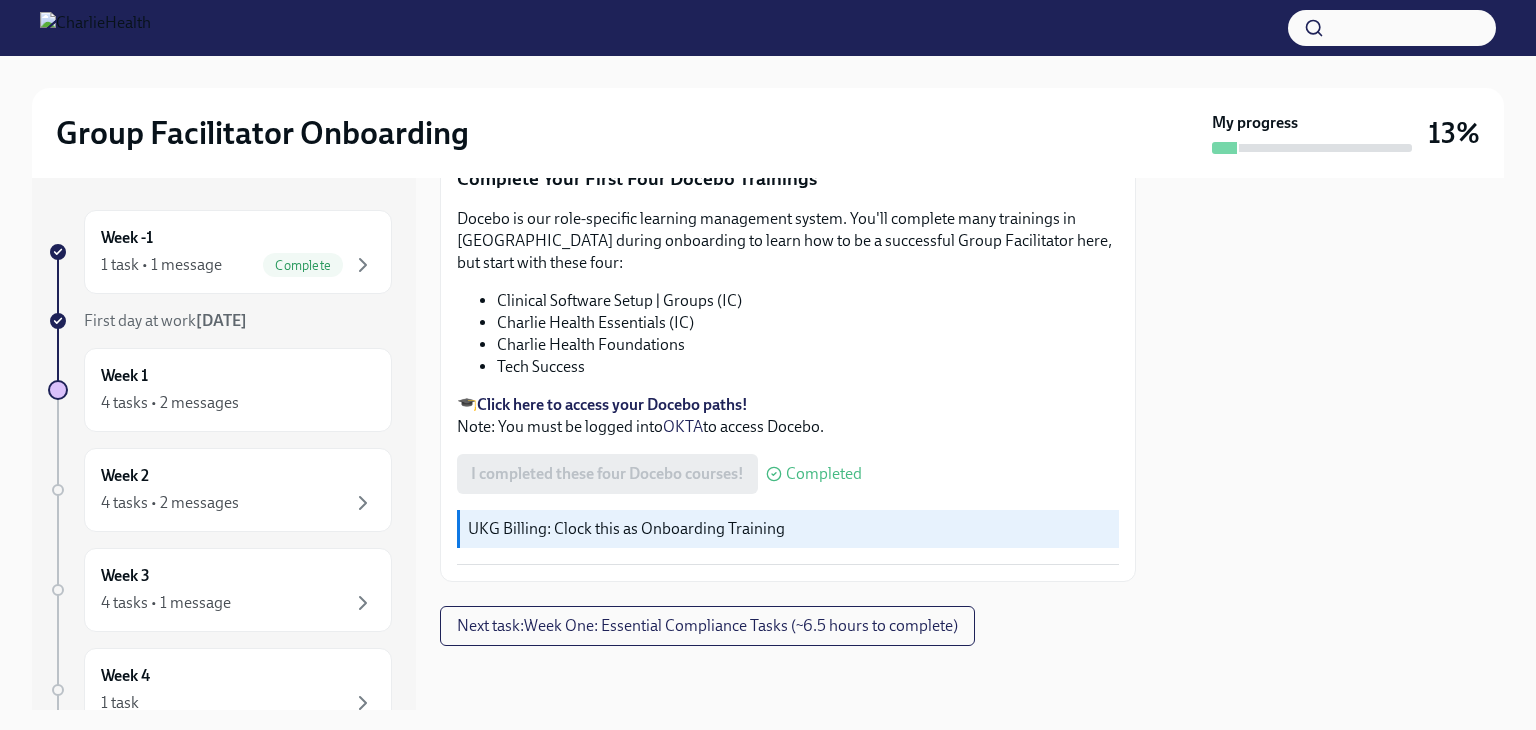 click on "Next task :  Week One: Essential Compliance Tasks (~6.5 hours to complete)" at bounding box center [707, 626] 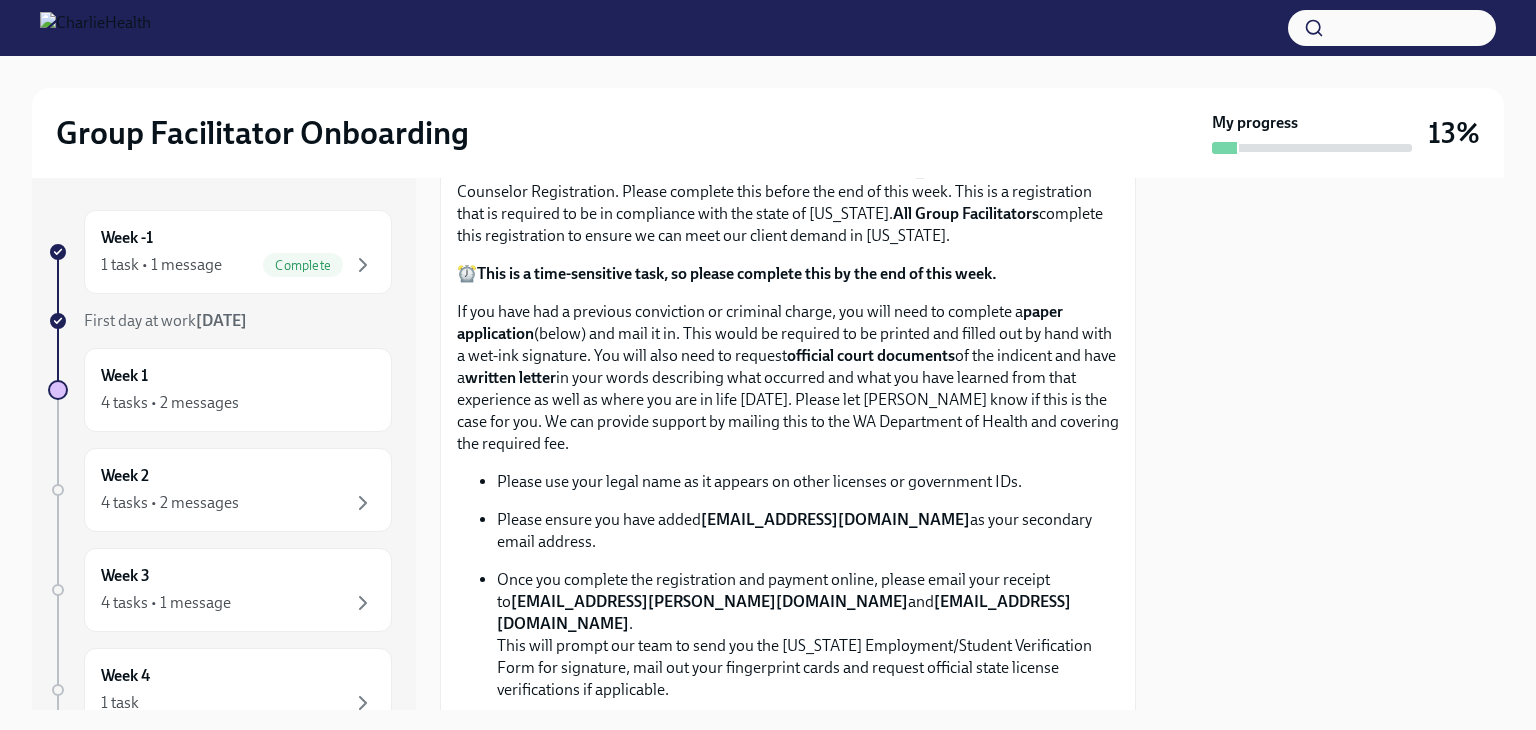scroll, scrollTop: 1500, scrollLeft: 0, axis: vertical 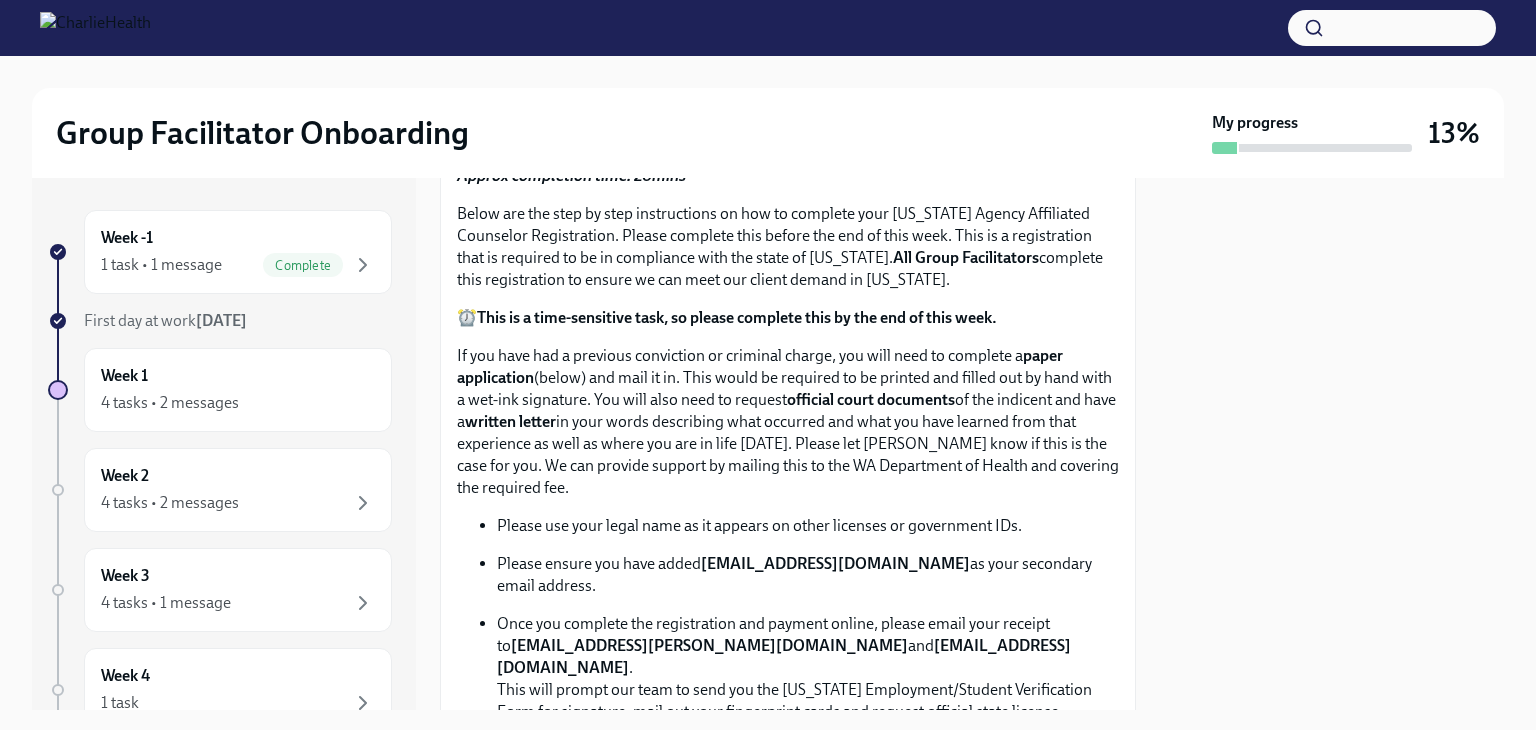 click on "Fill Out The [US_STATE] Agency Affiliated Registration" at bounding box center (788, 137) 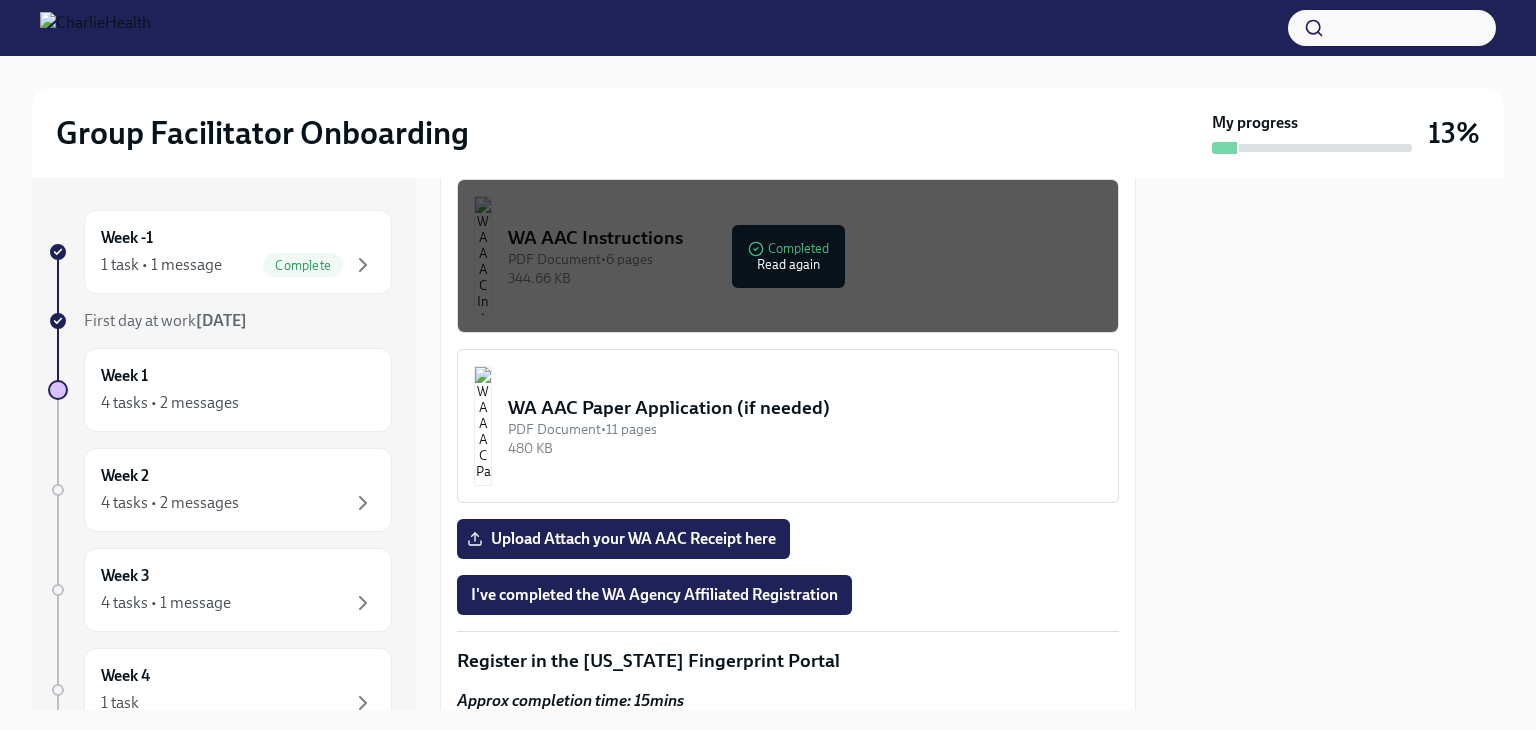 scroll, scrollTop: 2500, scrollLeft: 0, axis: vertical 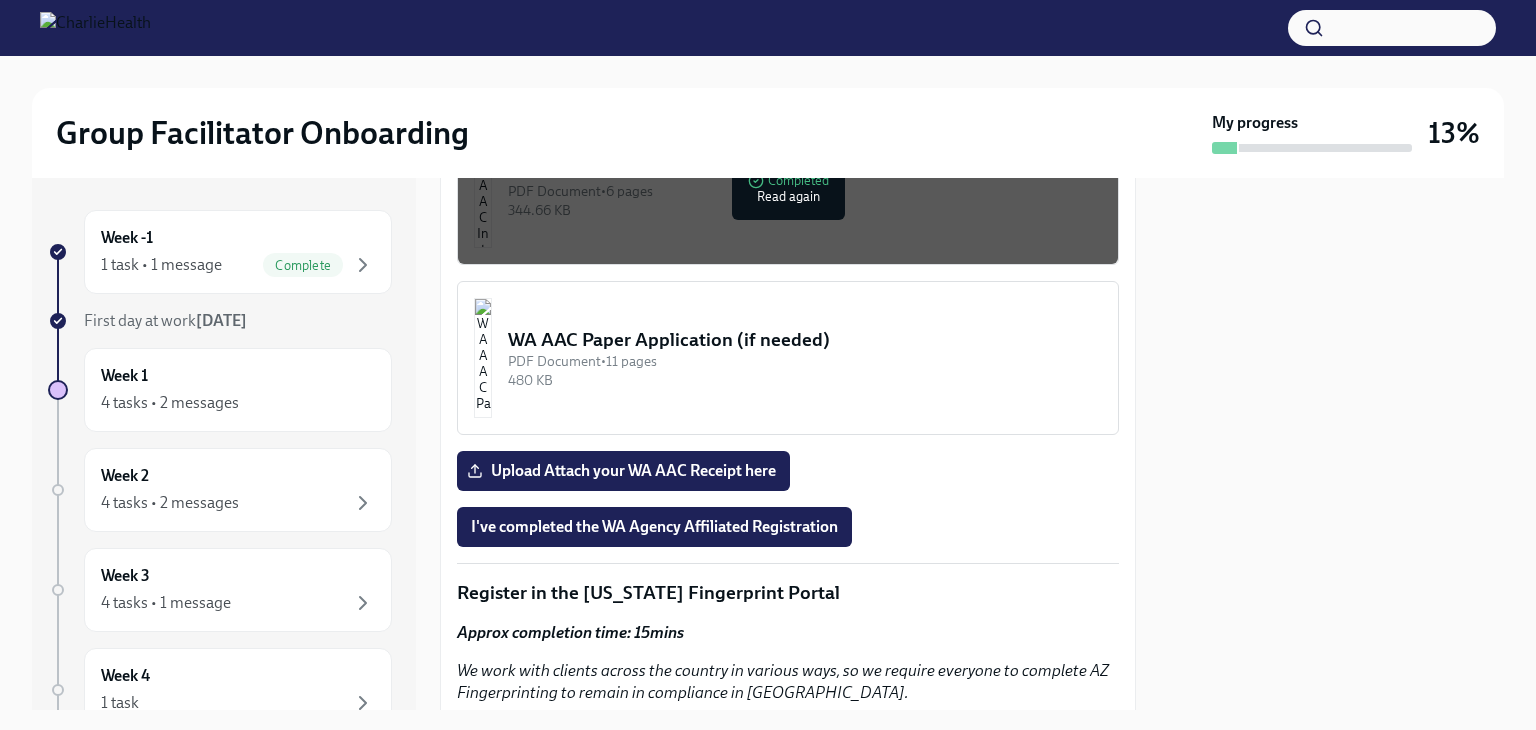click on "WA AAC Instructions" at bounding box center [805, 170] 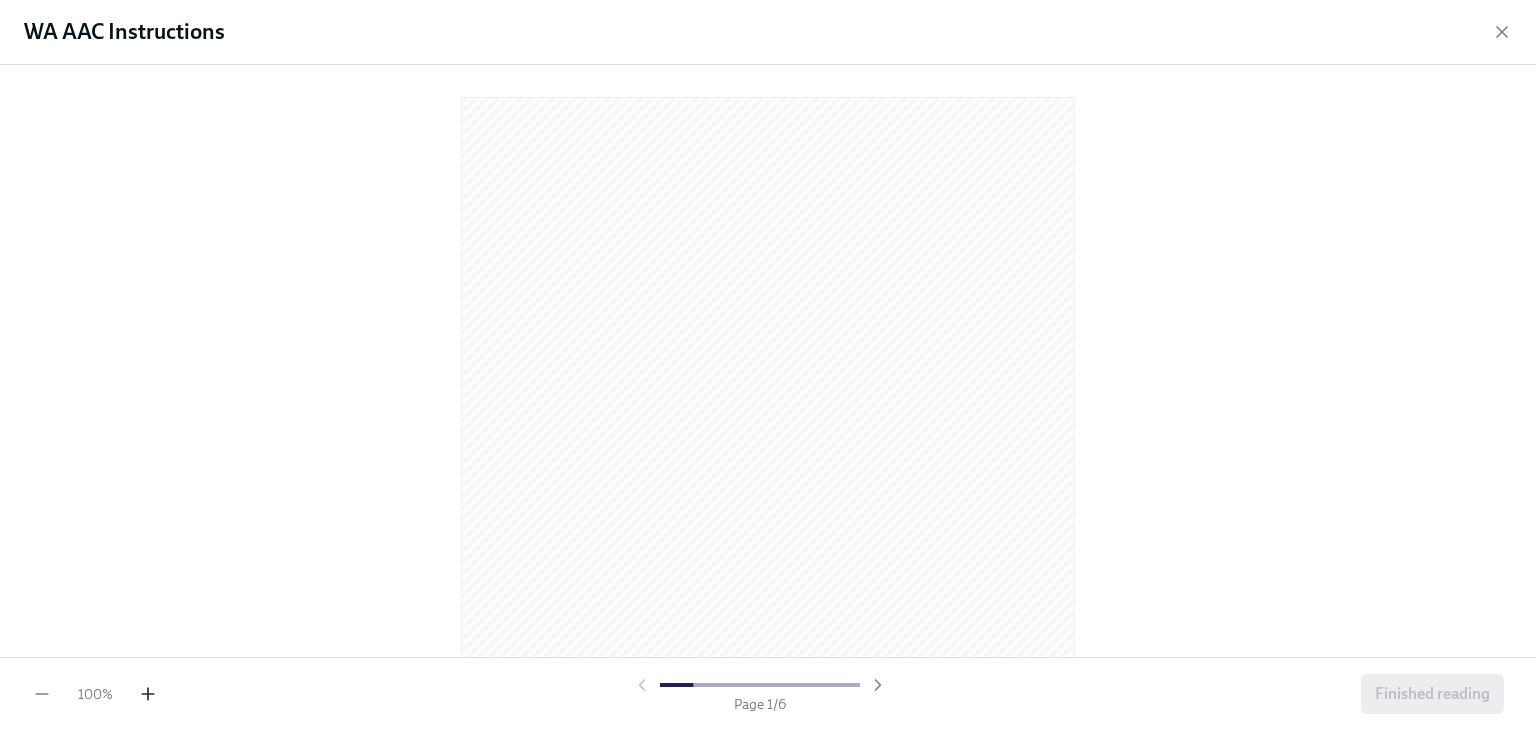 click 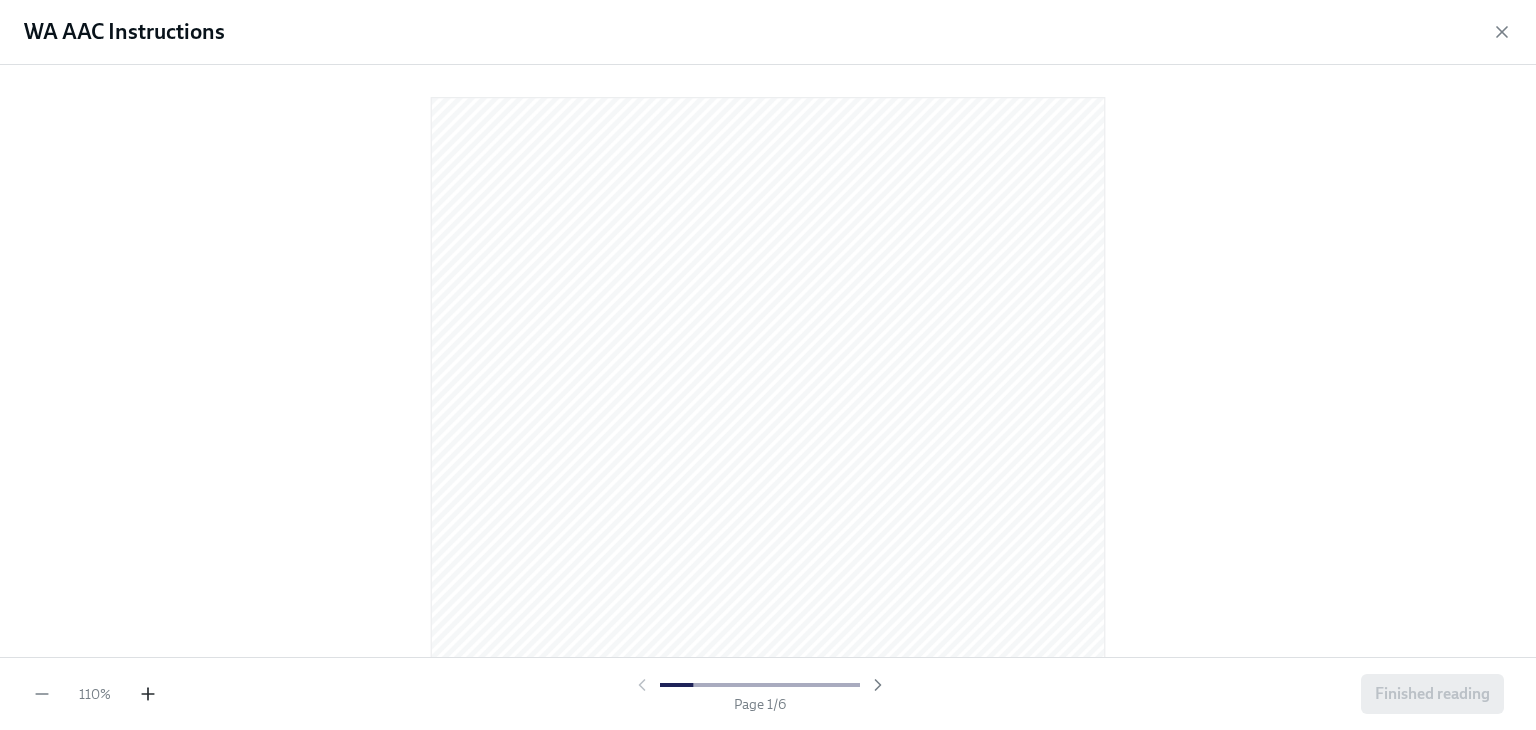 click 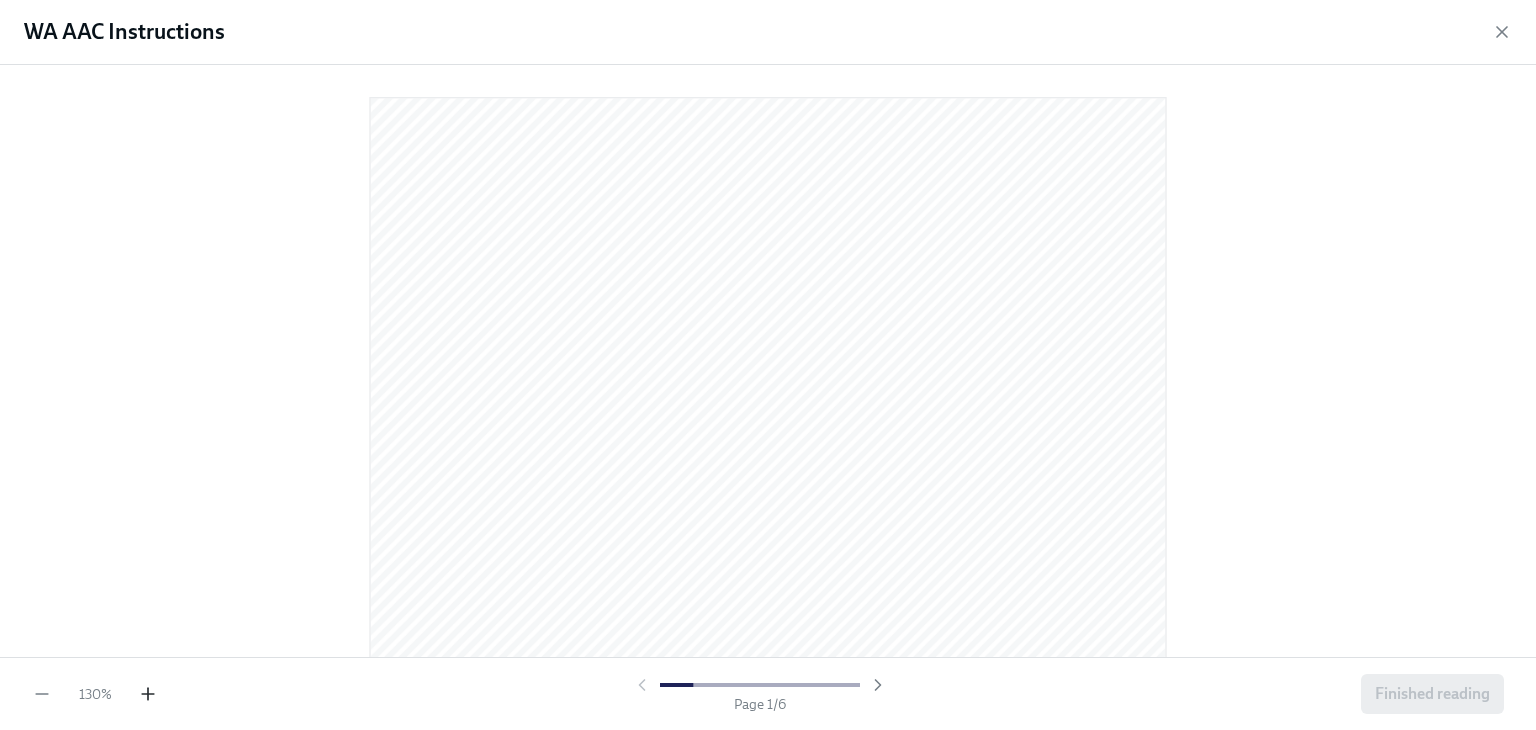 click 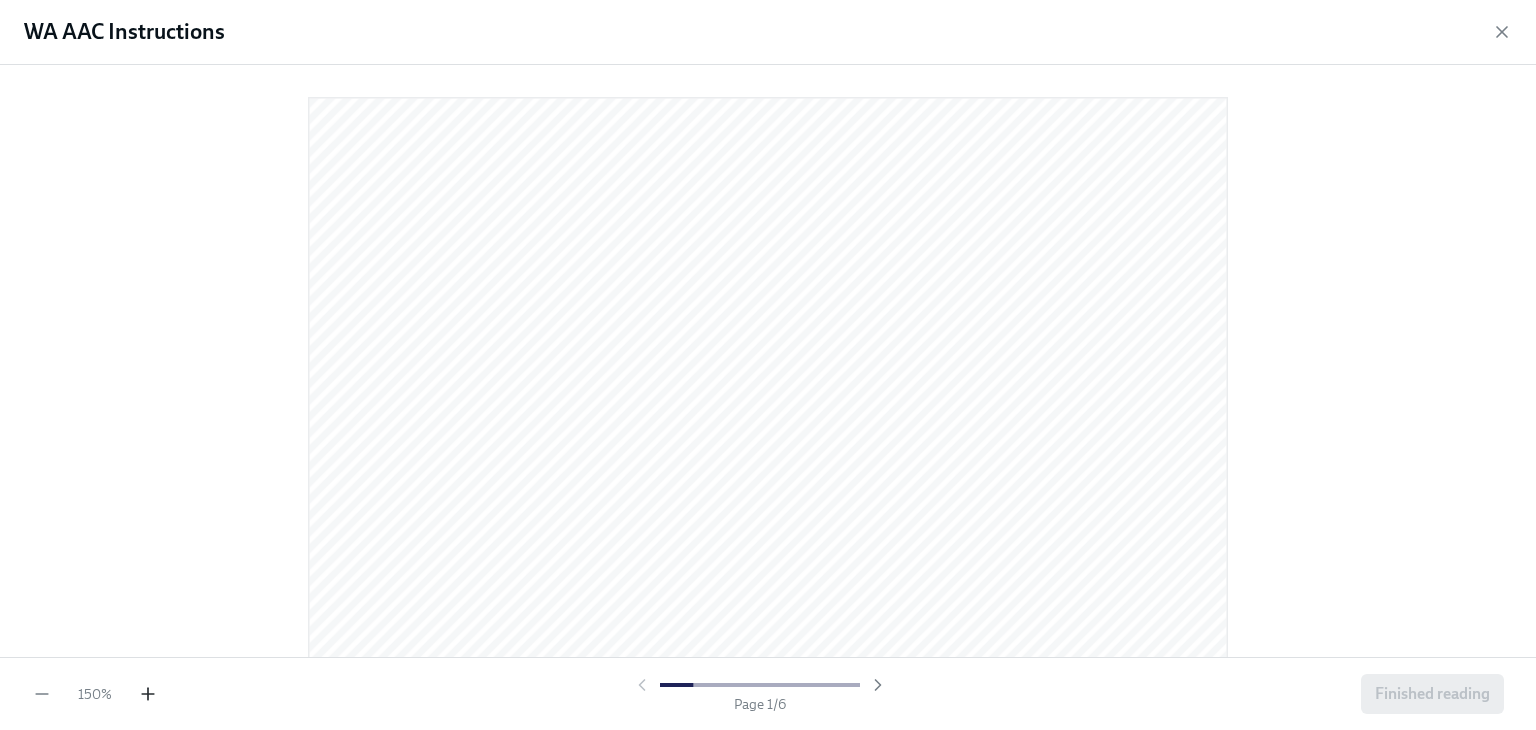 click 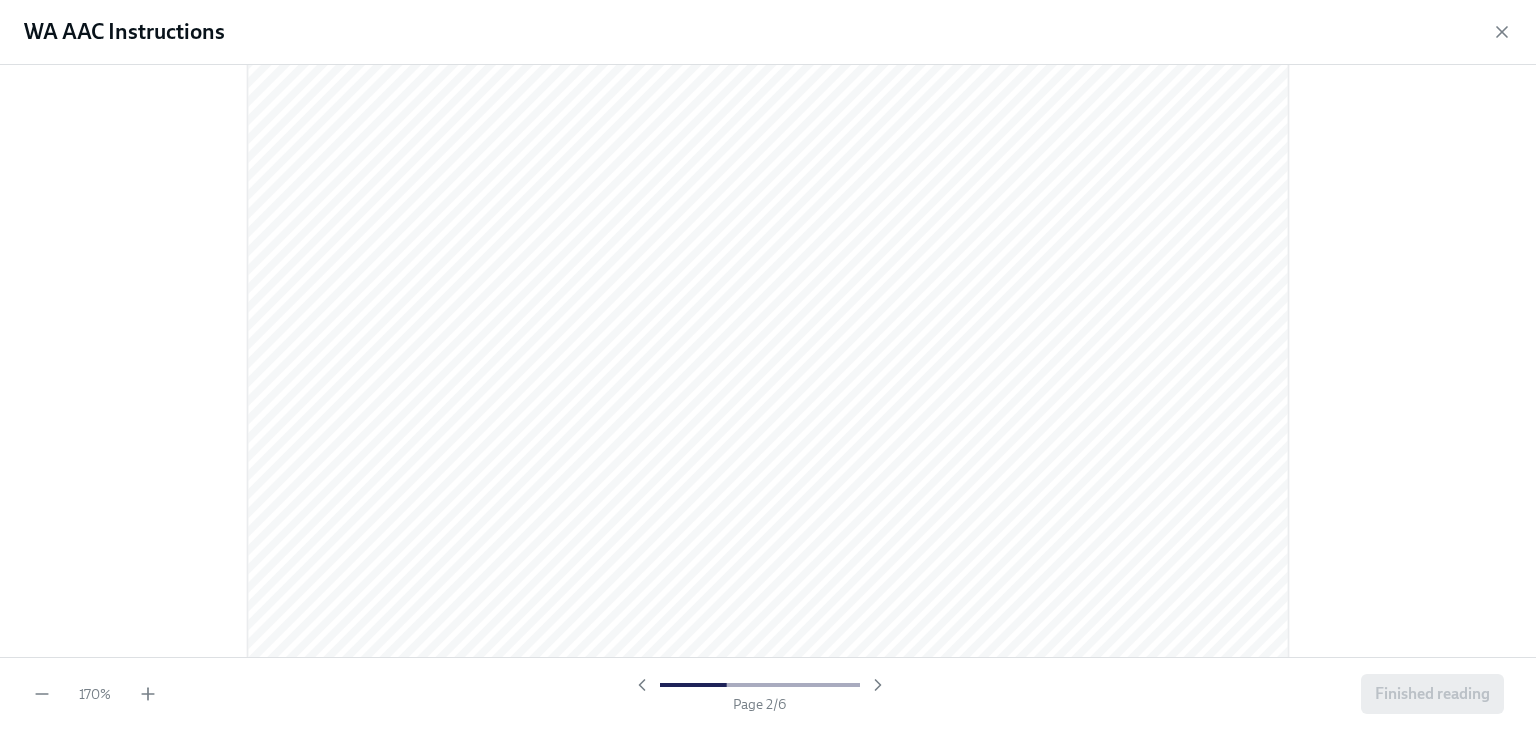 scroll, scrollTop: 1600, scrollLeft: 0, axis: vertical 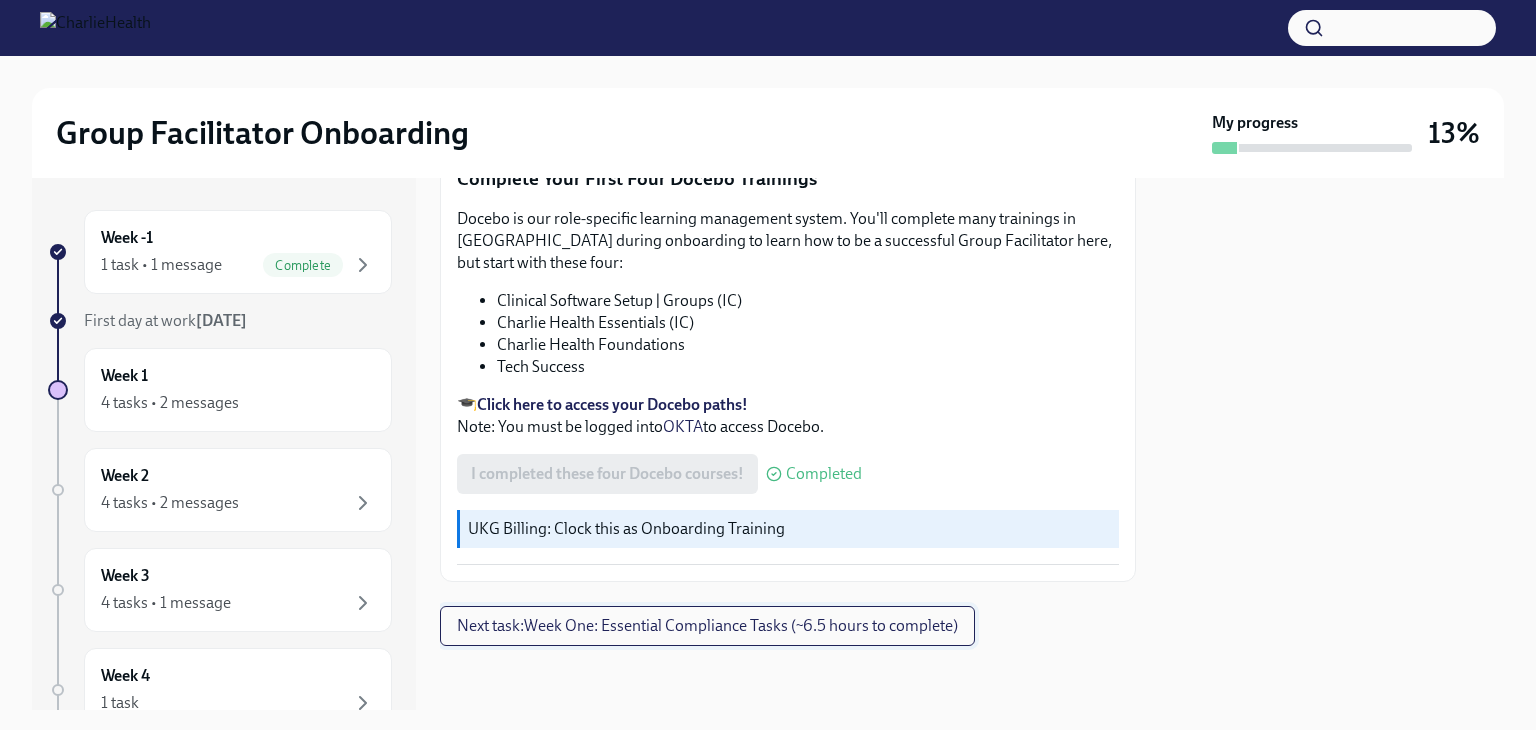 click on "Next task :  Week One: Essential Compliance Tasks (~6.5 hours to complete)" at bounding box center (707, 626) 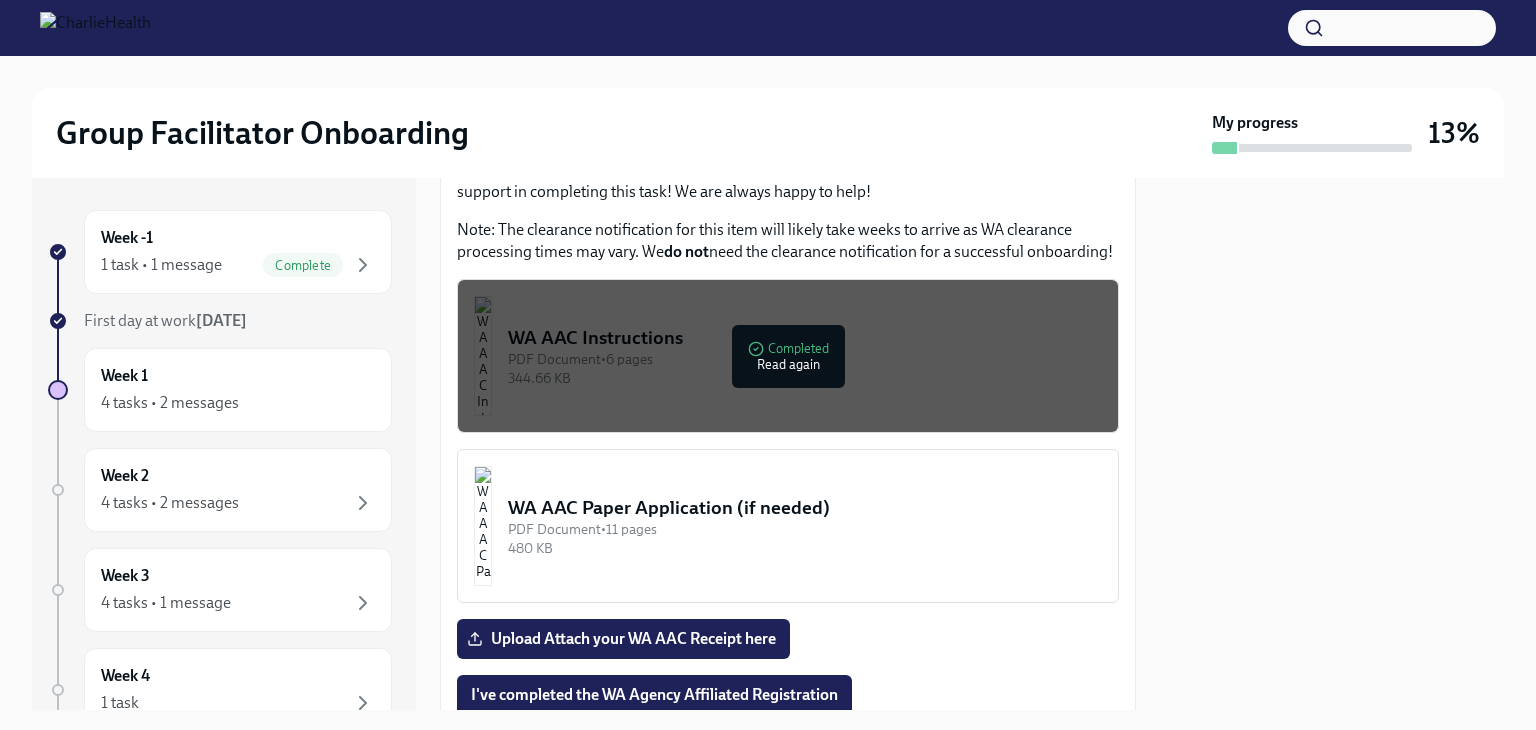 scroll, scrollTop: 2364, scrollLeft: 0, axis: vertical 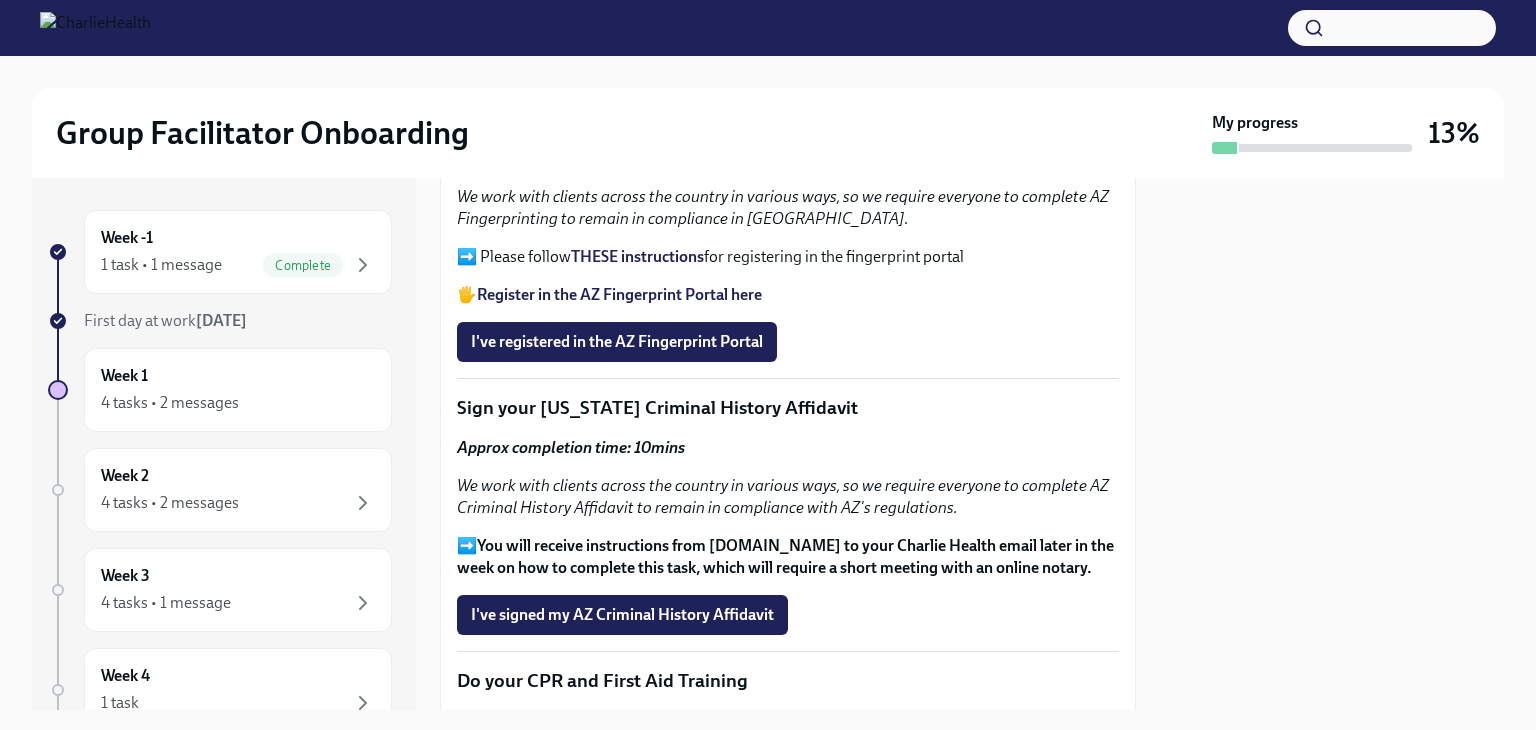 click on "Register in the AZ Fingerprint Portal here" at bounding box center [619, 294] 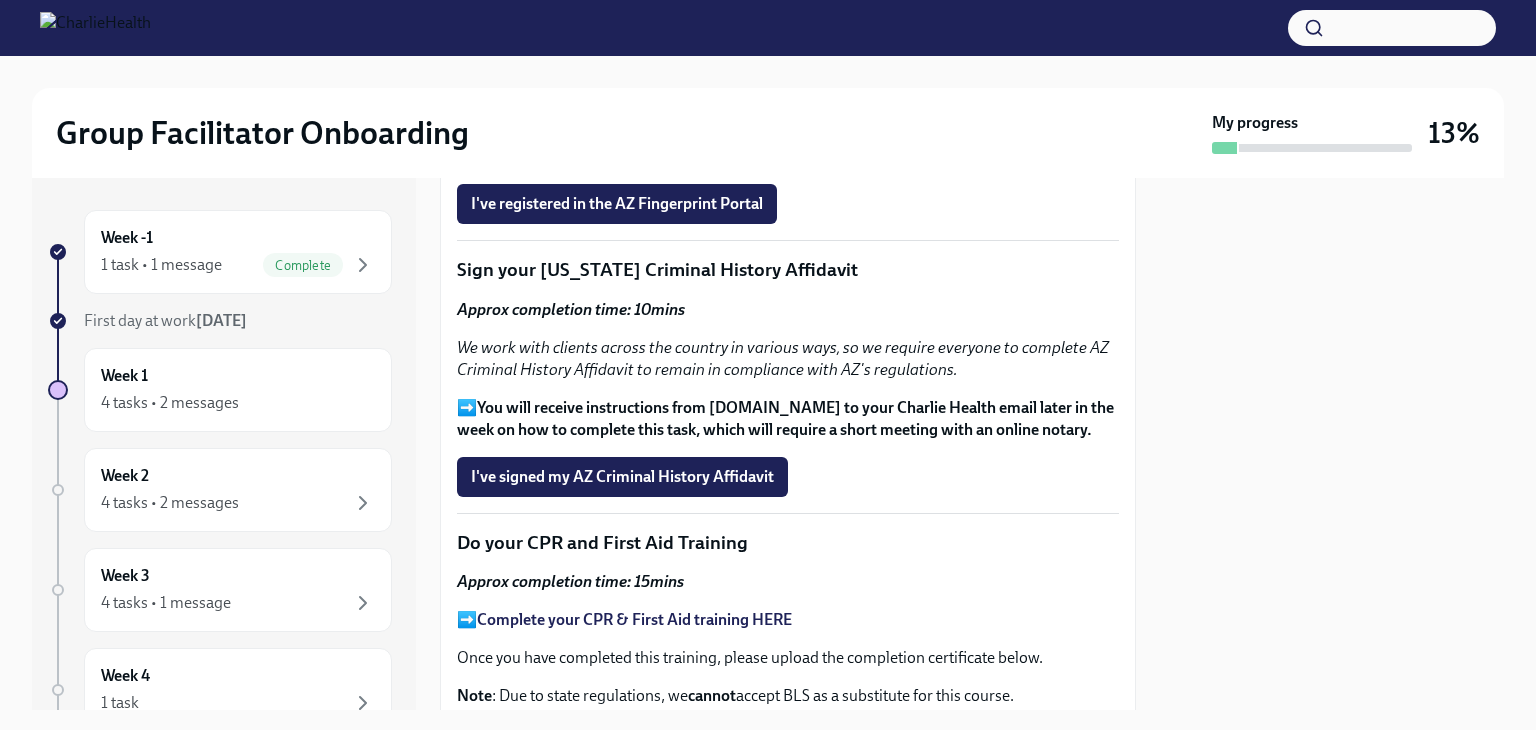 scroll, scrollTop: 3116, scrollLeft: 0, axis: vertical 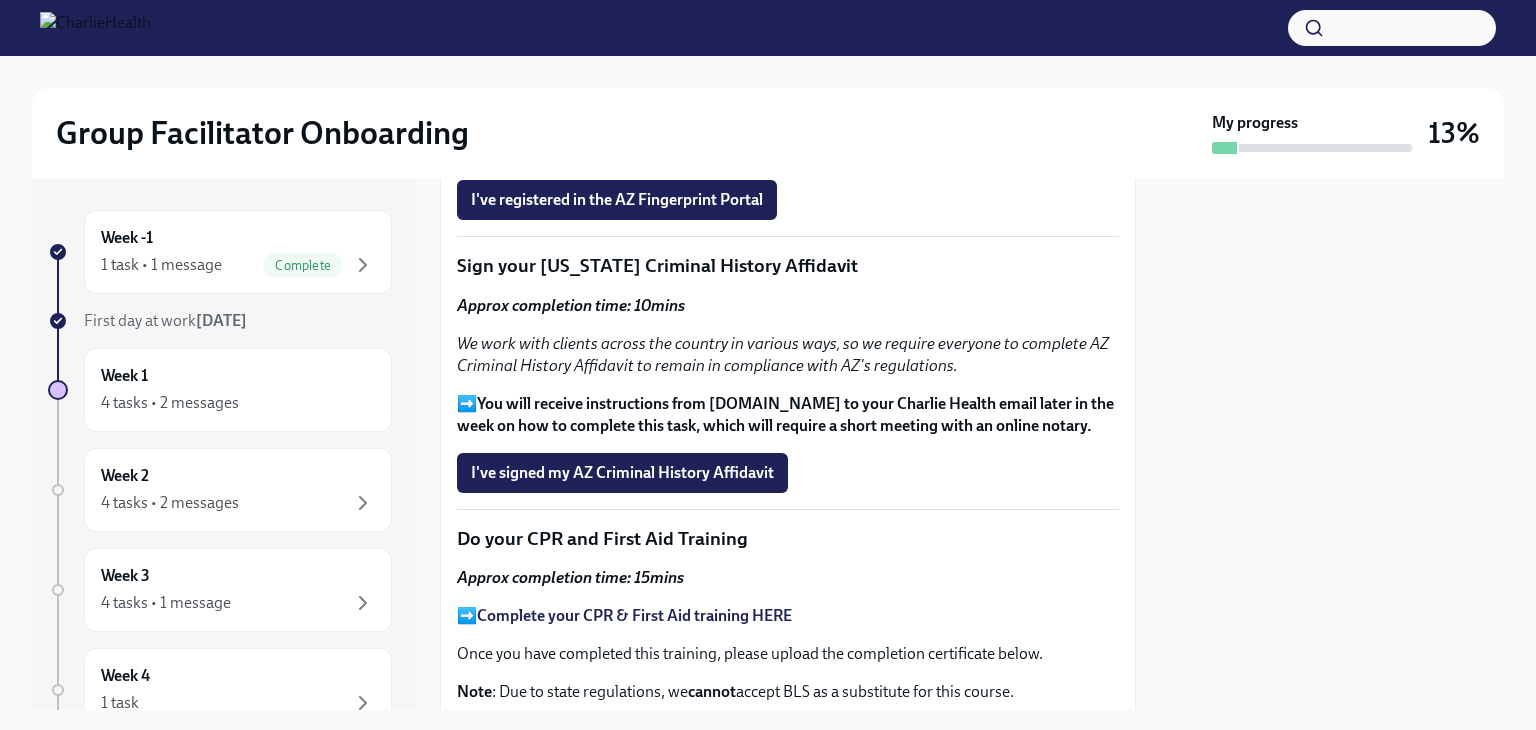 click on "THESE instructions" at bounding box center (637, 114) 